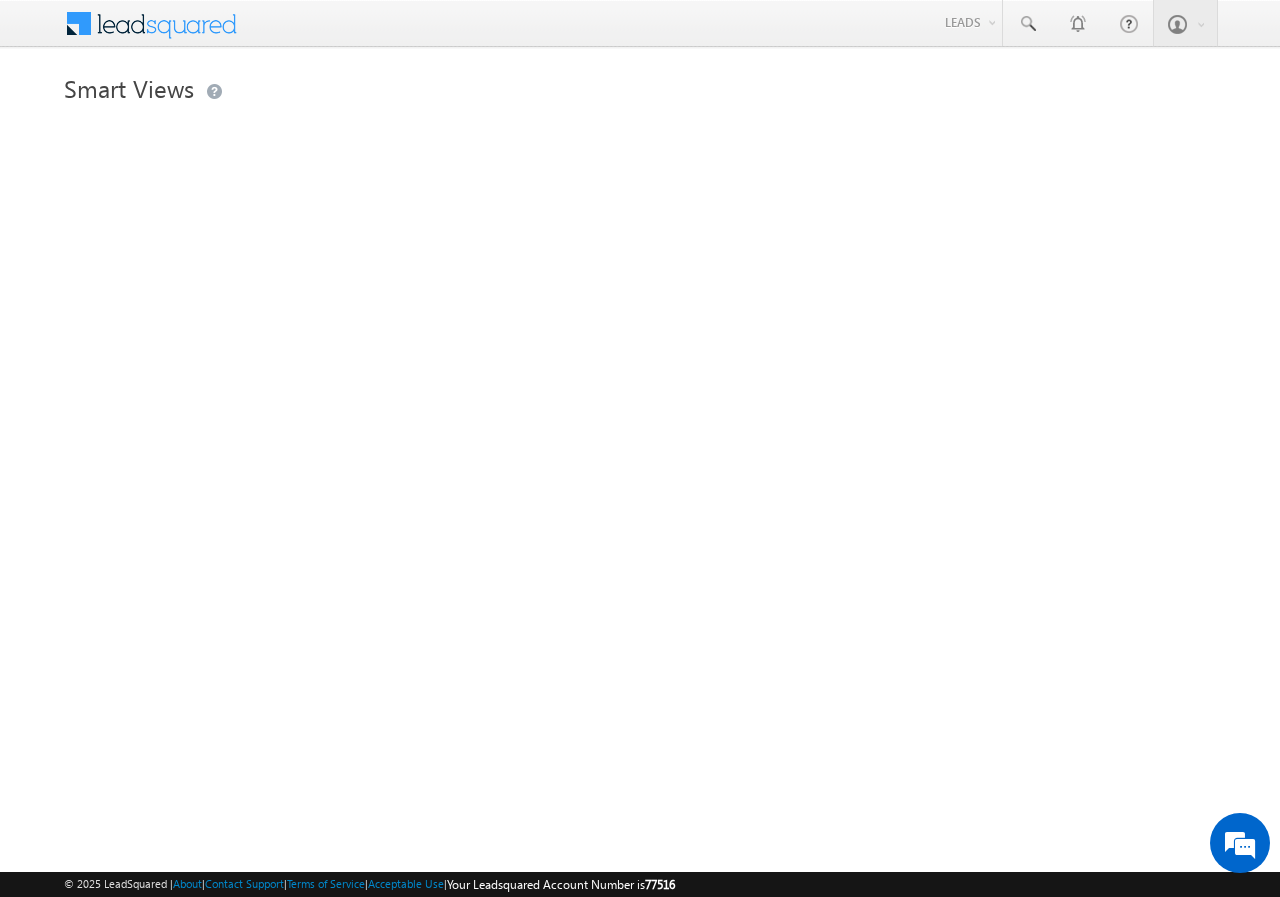 scroll, scrollTop: 0, scrollLeft: 0, axis: both 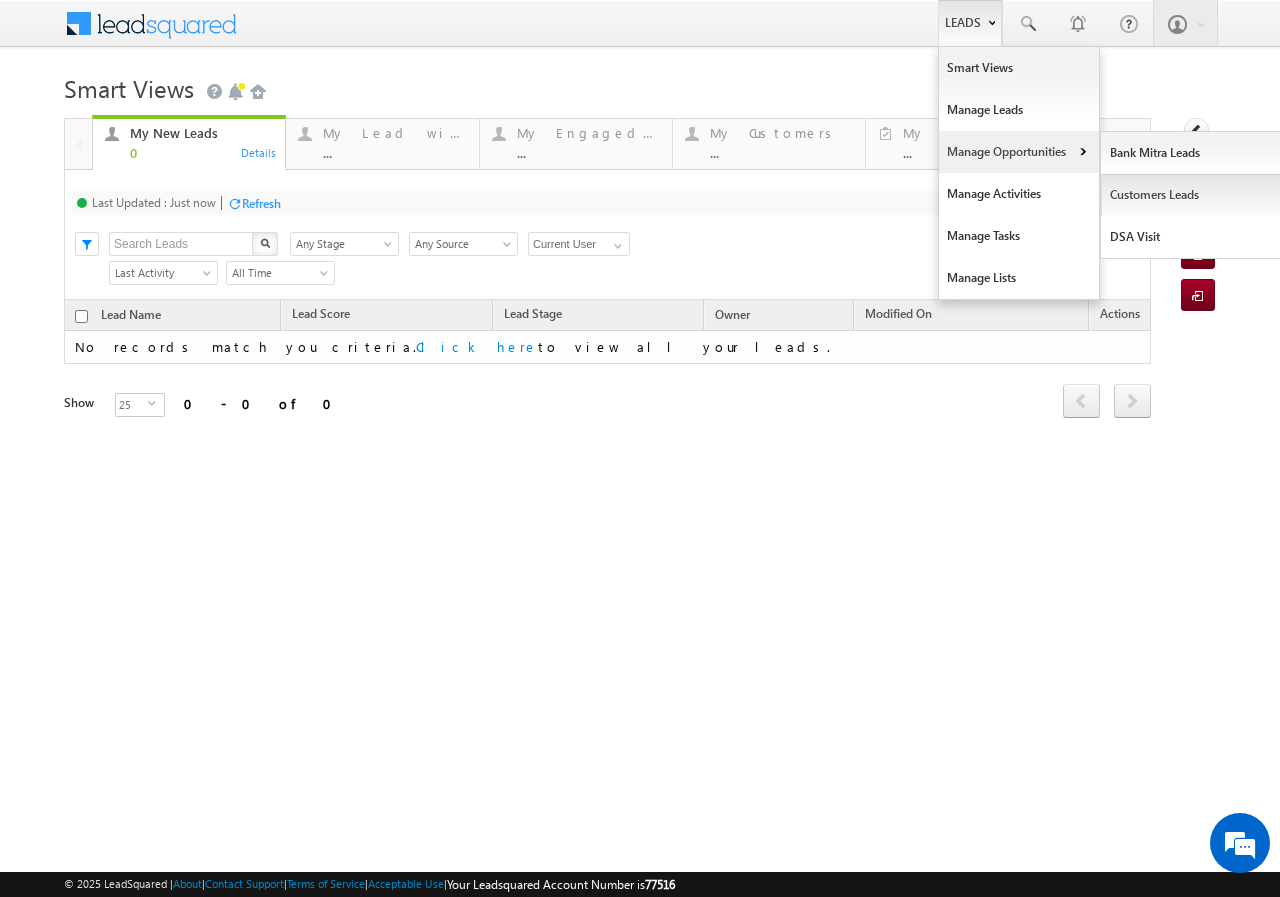 click on "Customers Leads" at bounding box center (1192, 195) 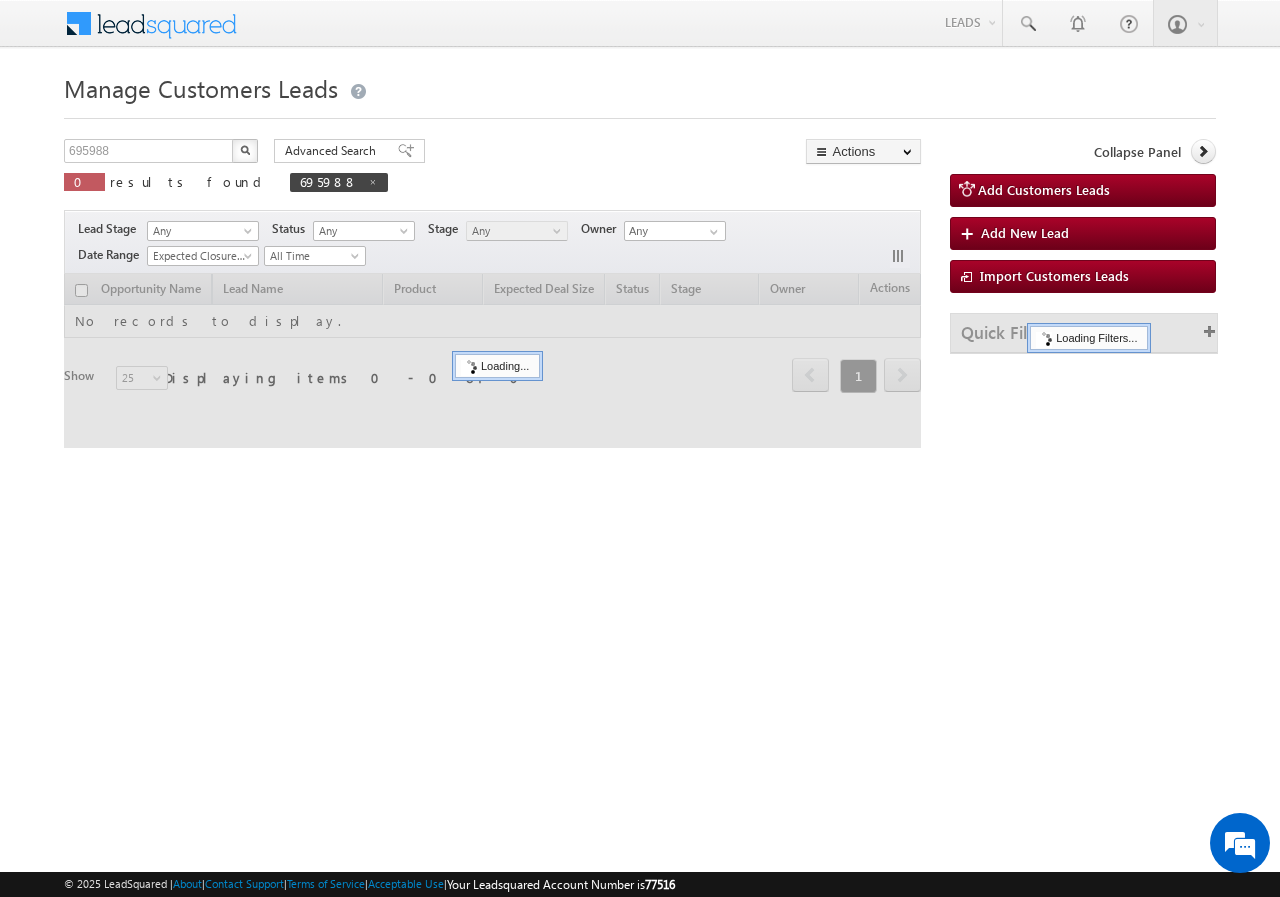 scroll, scrollTop: 0, scrollLeft: 0, axis: both 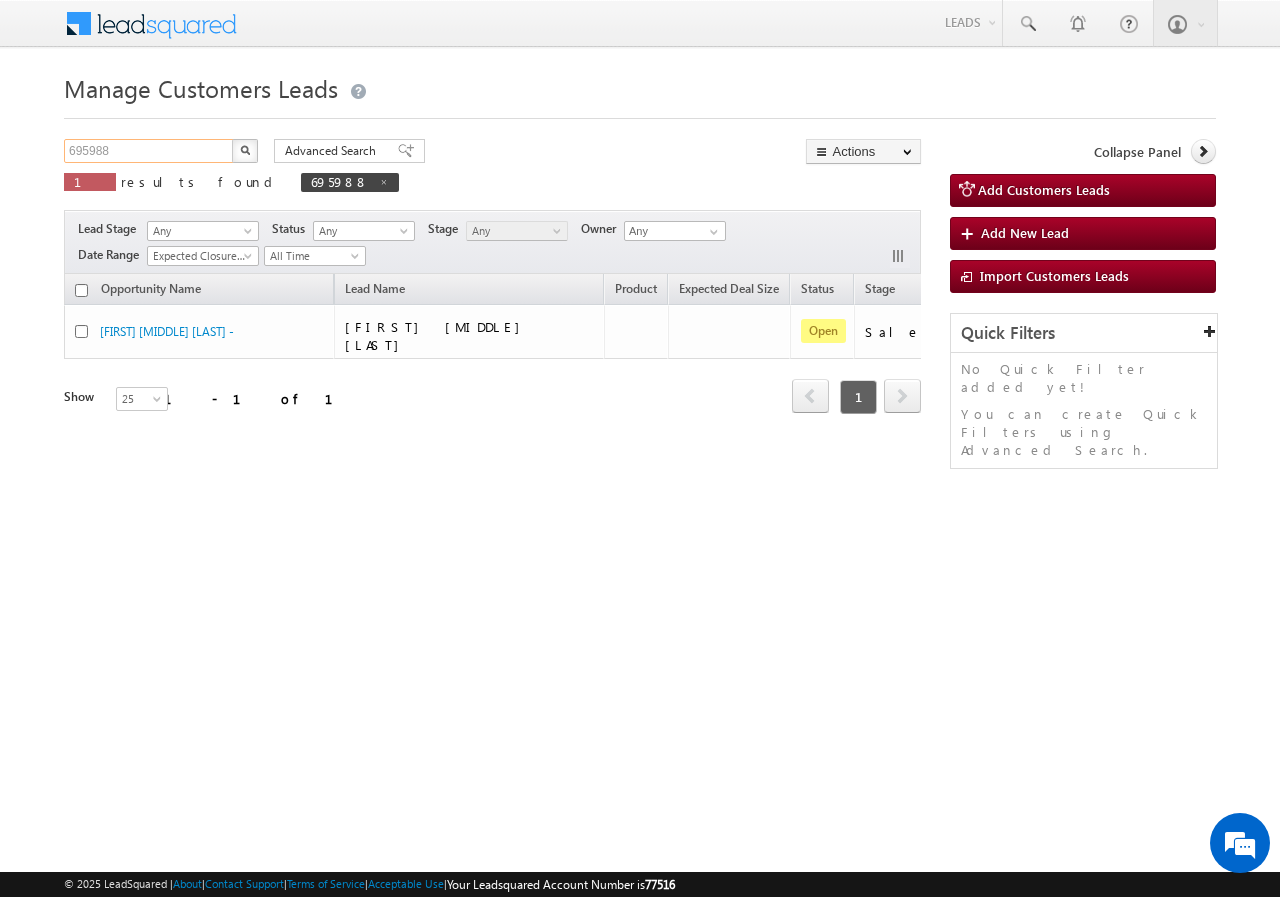 click on "695988" at bounding box center [149, 151] 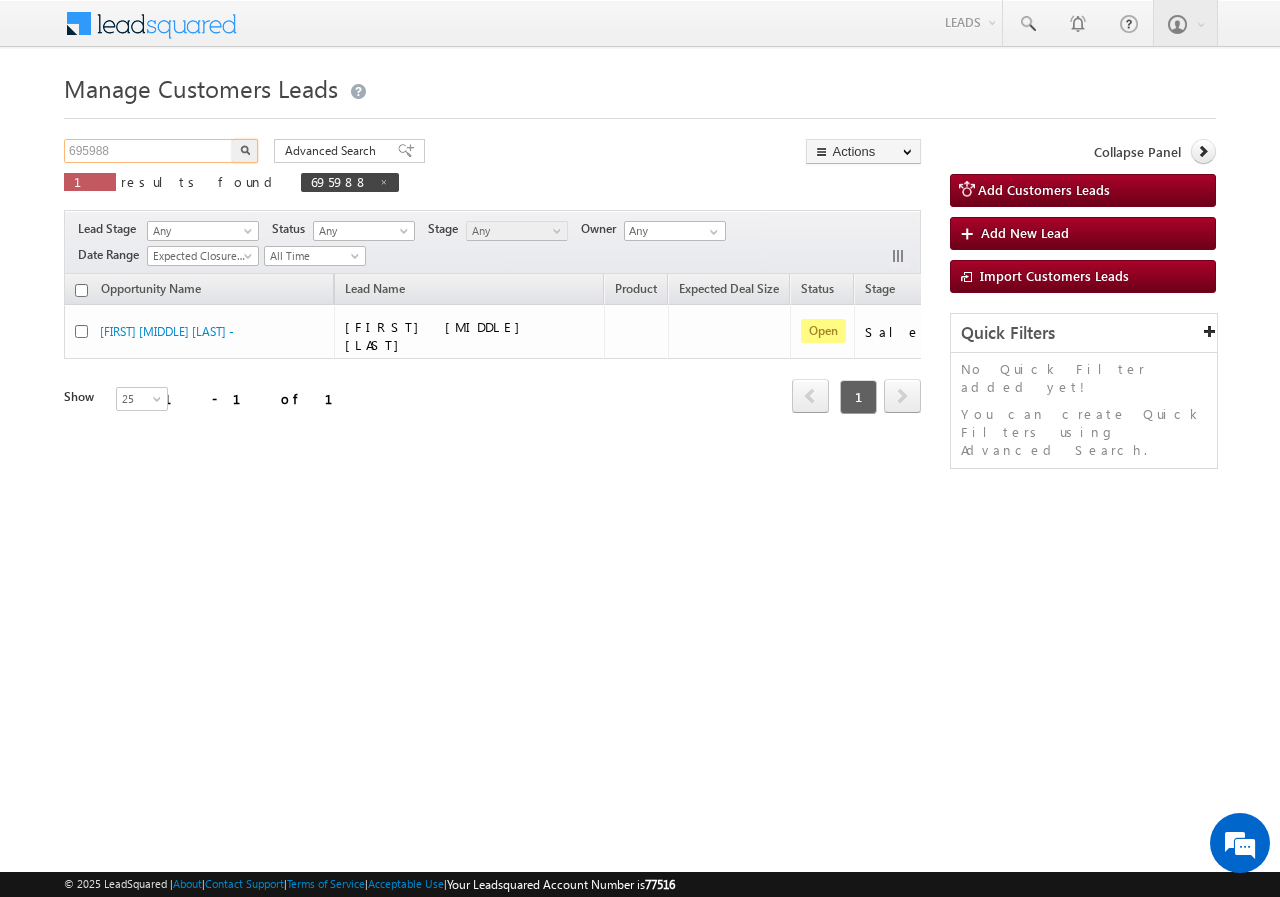 click on "695988" at bounding box center [149, 151] 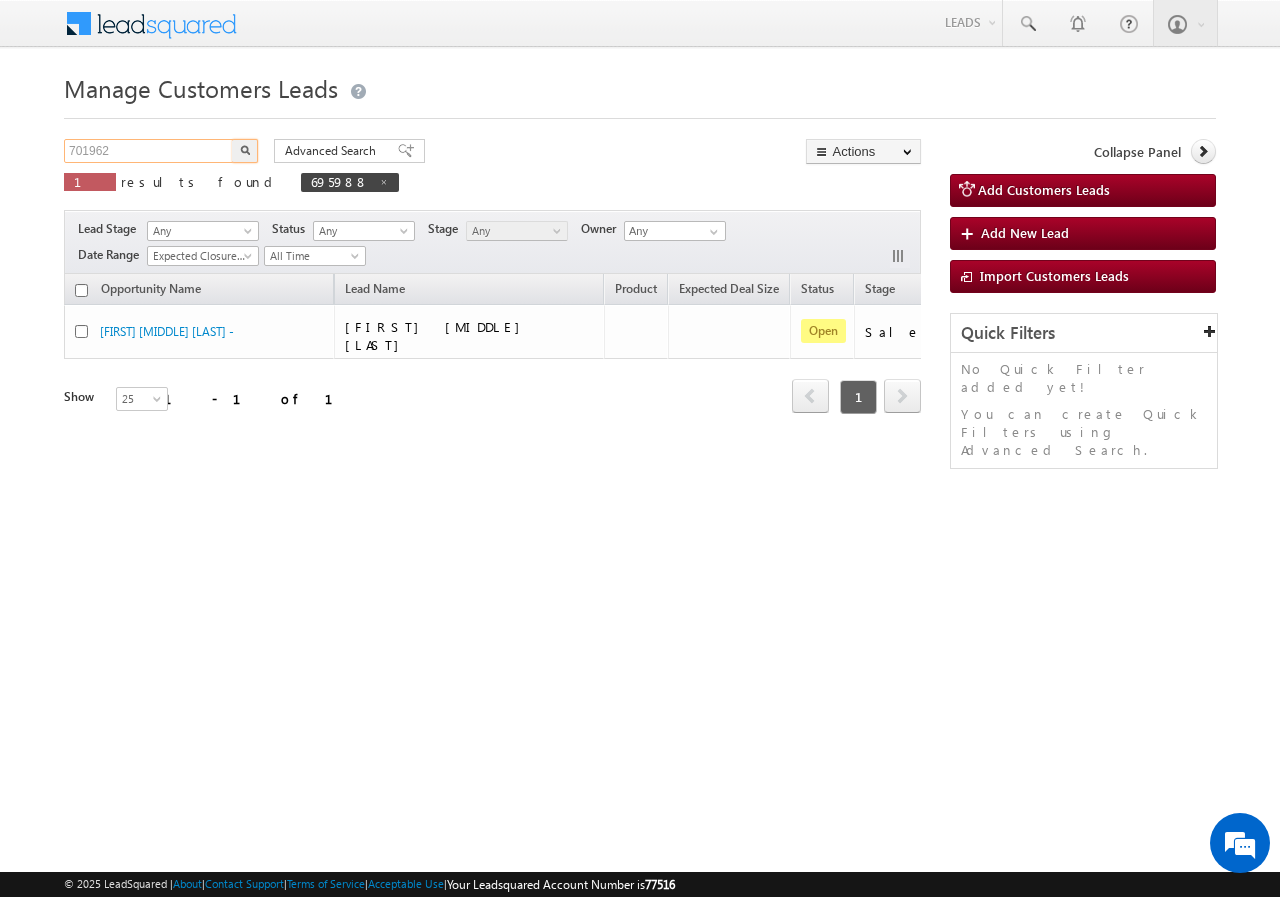 type on "701962" 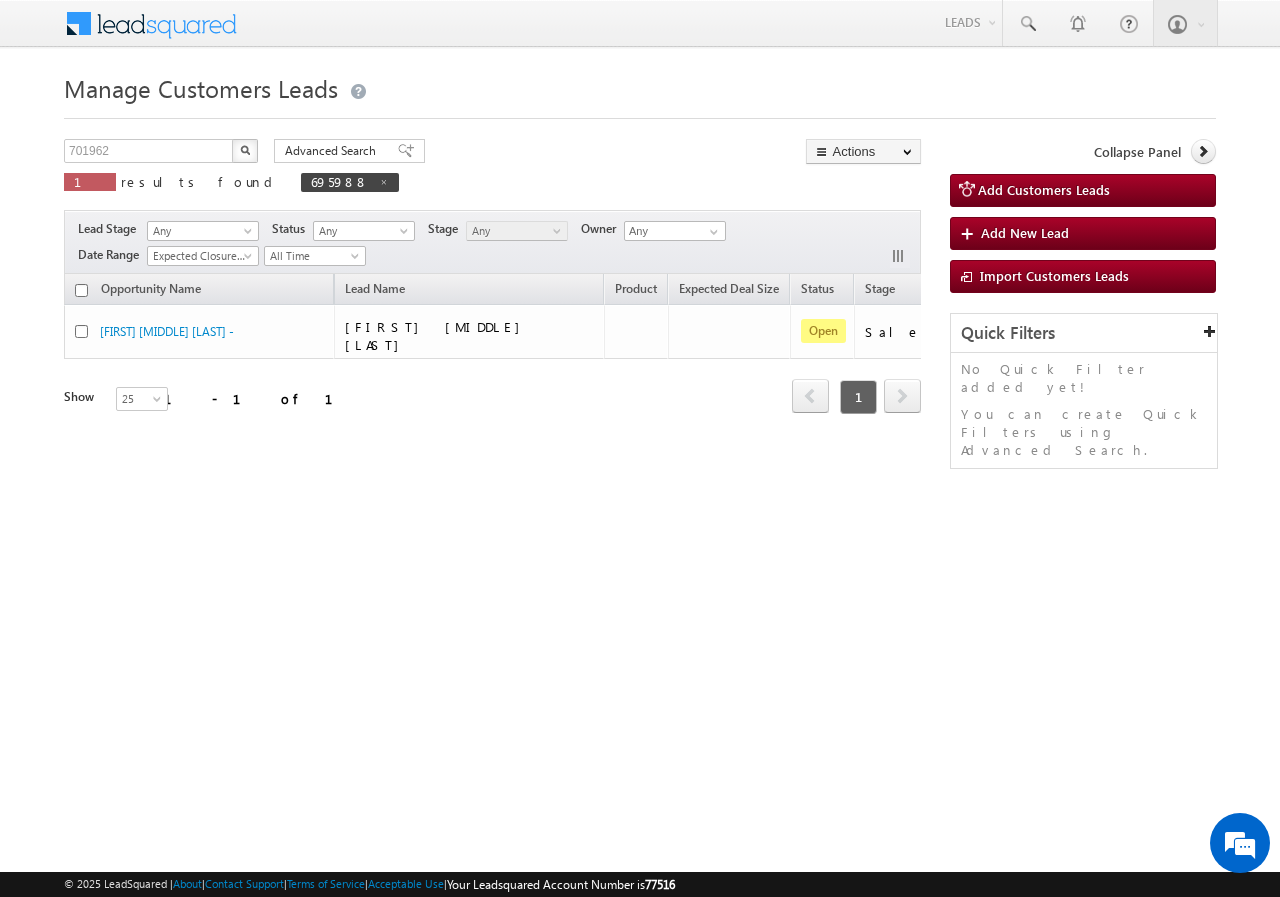 click at bounding box center [245, 150] 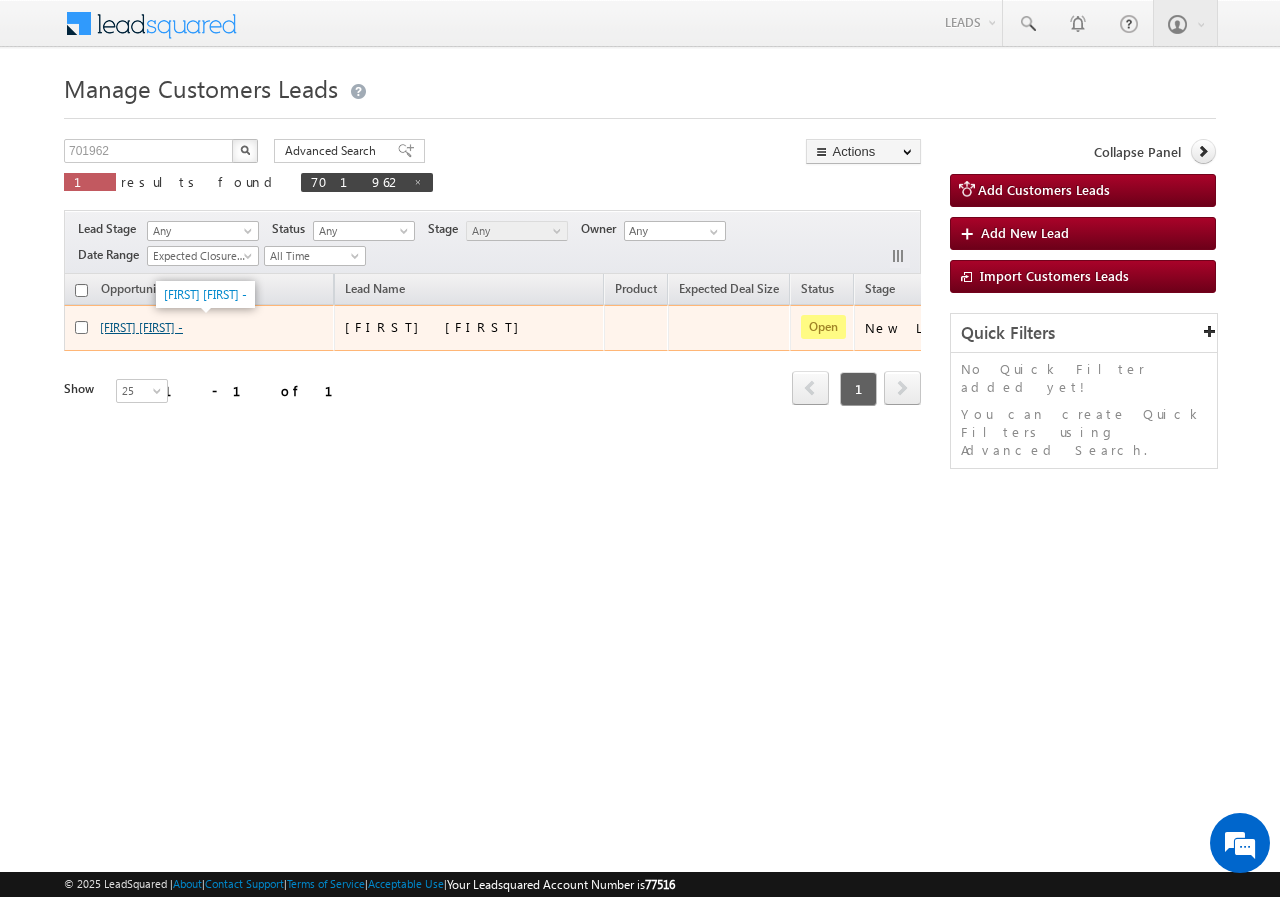 click on "Preeti Preeti  -" at bounding box center [141, 327] 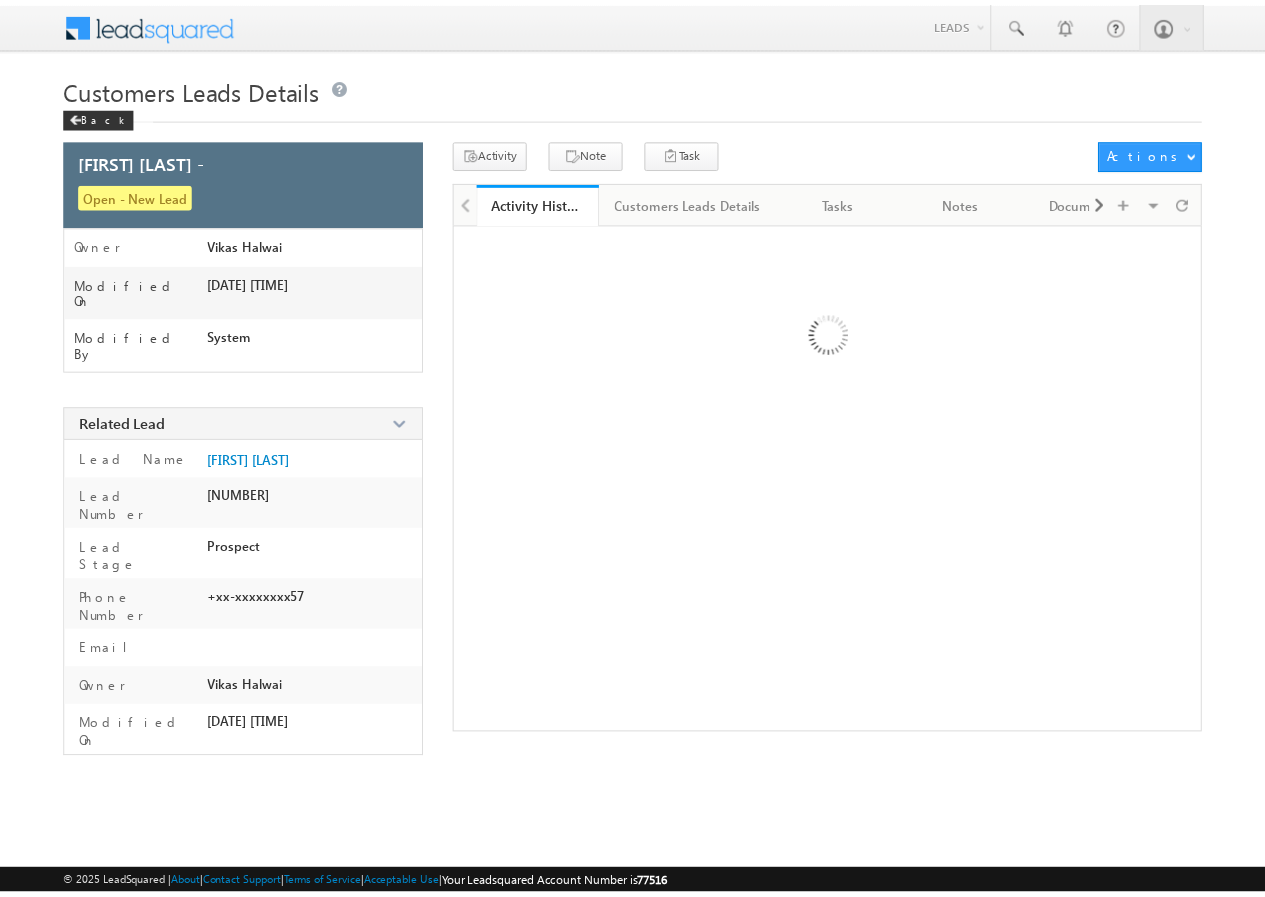 scroll, scrollTop: 0, scrollLeft: 0, axis: both 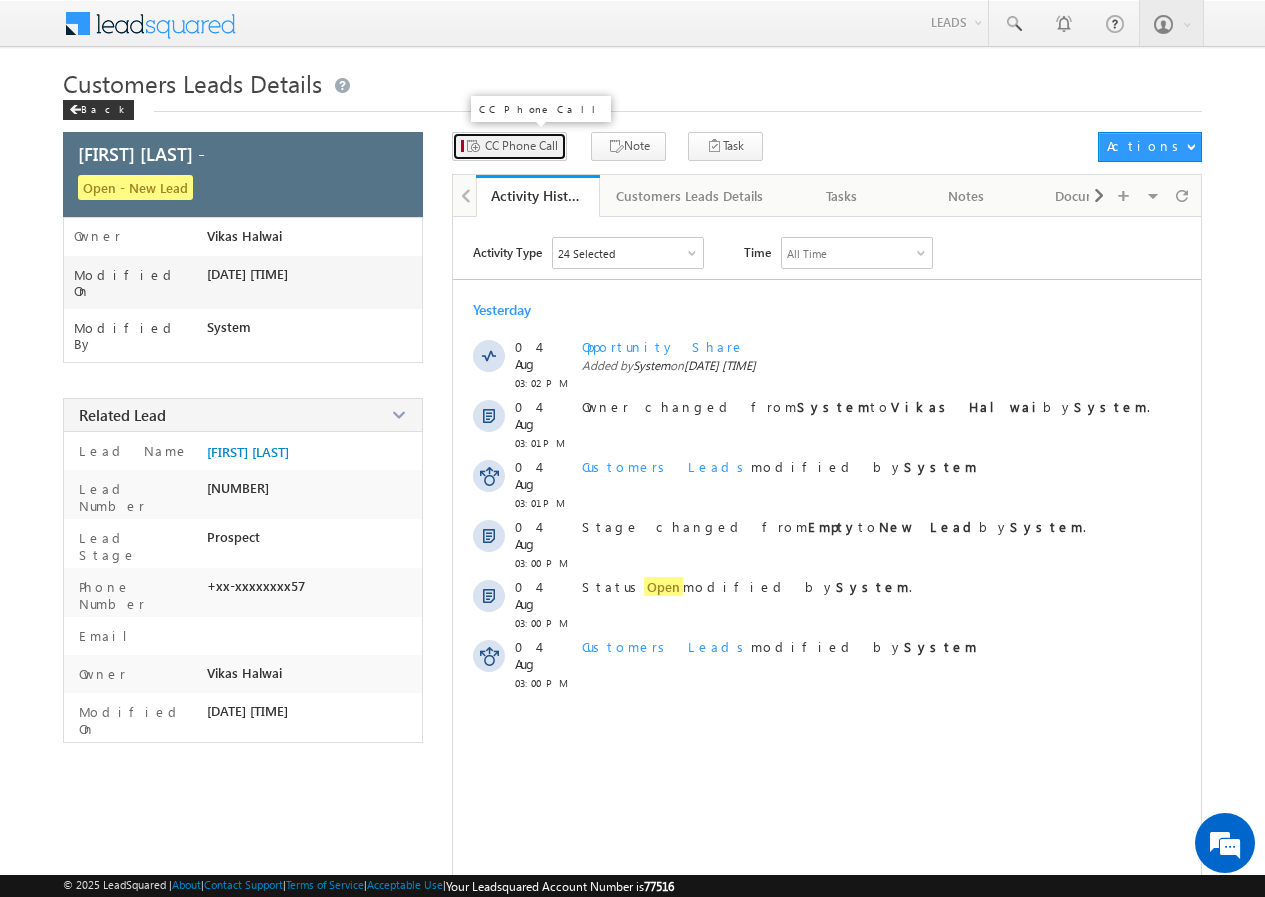click on "CC Phone Call" at bounding box center (509, 146) 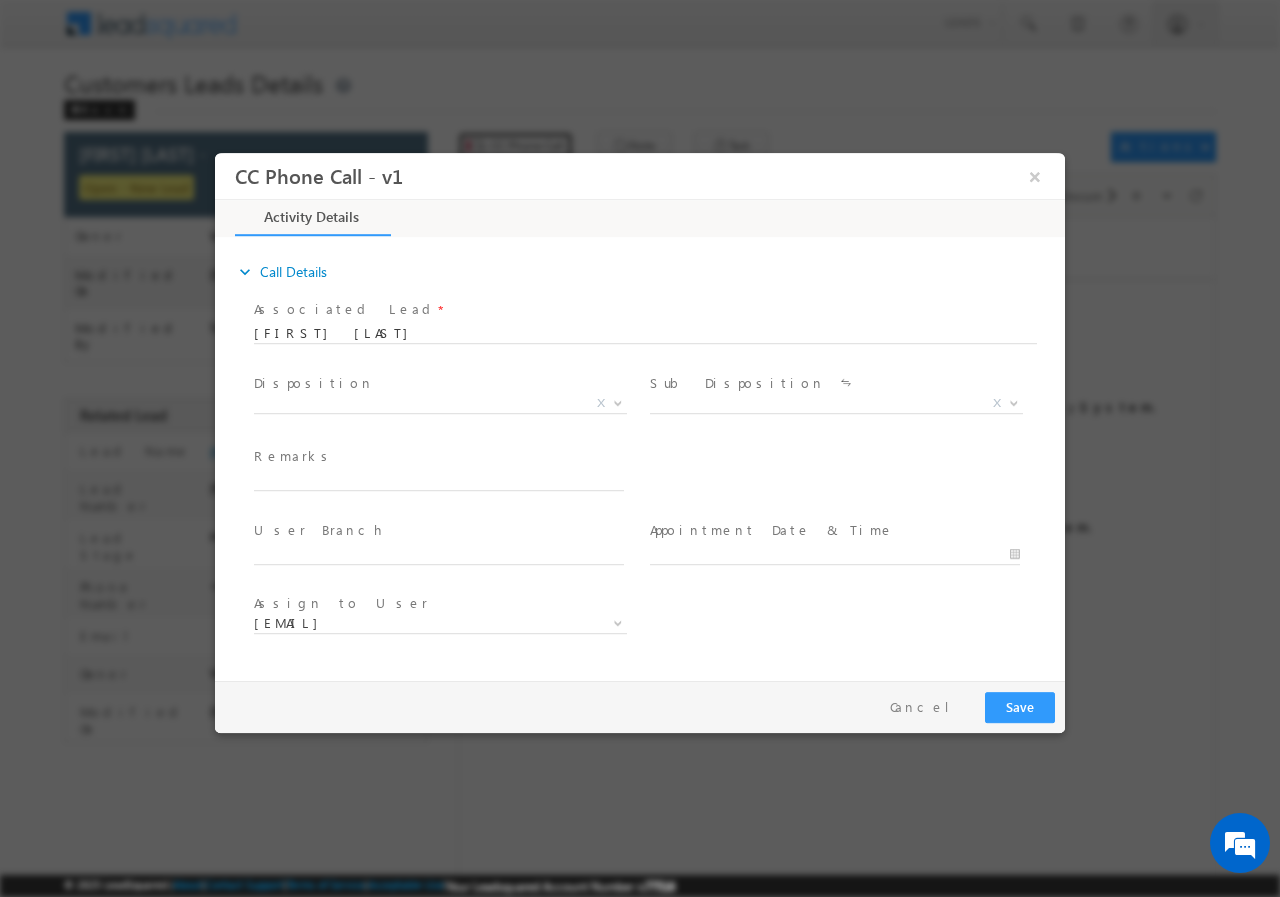 scroll, scrollTop: 0, scrollLeft: 0, axis: both 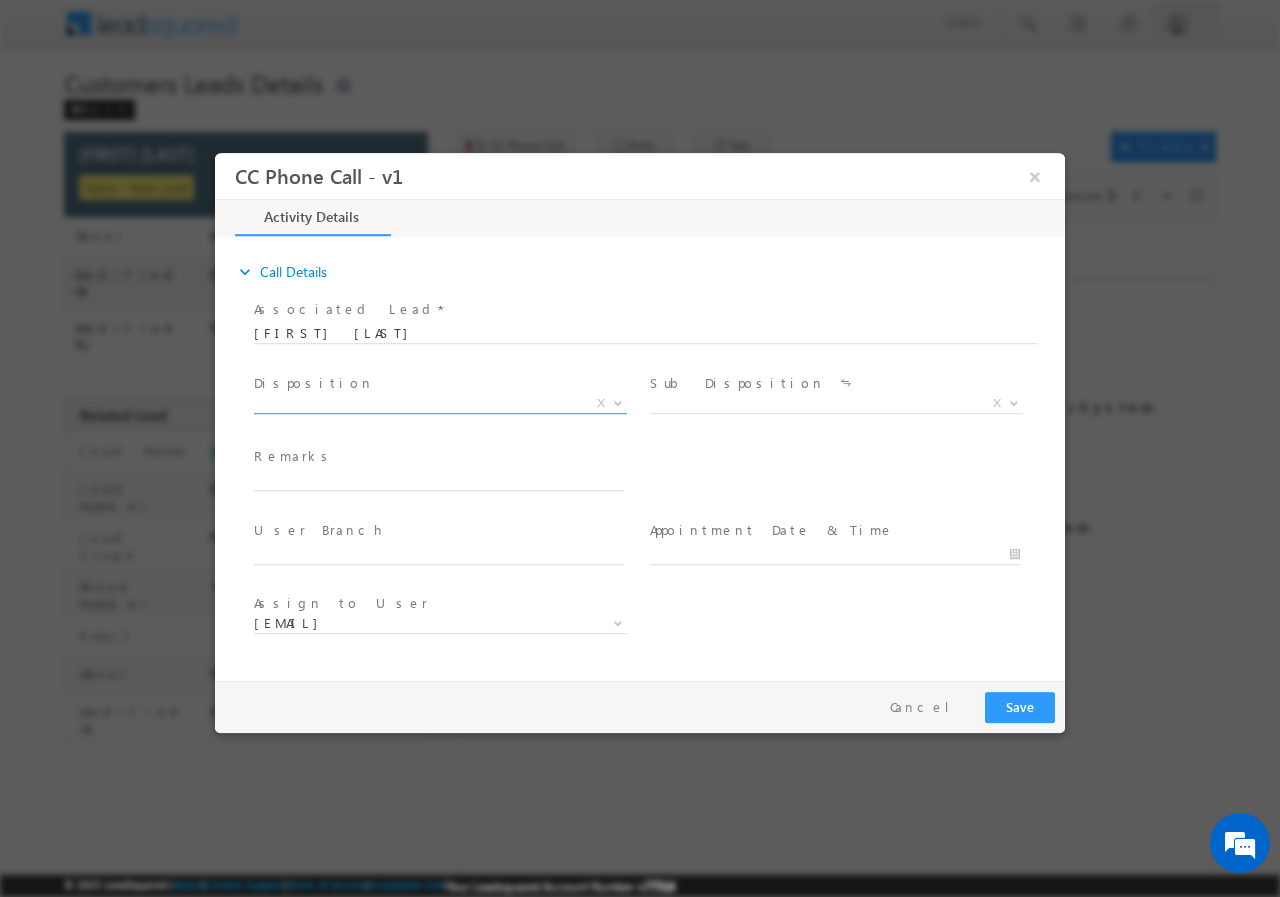 click on "X" at bounding box center (440, 403) 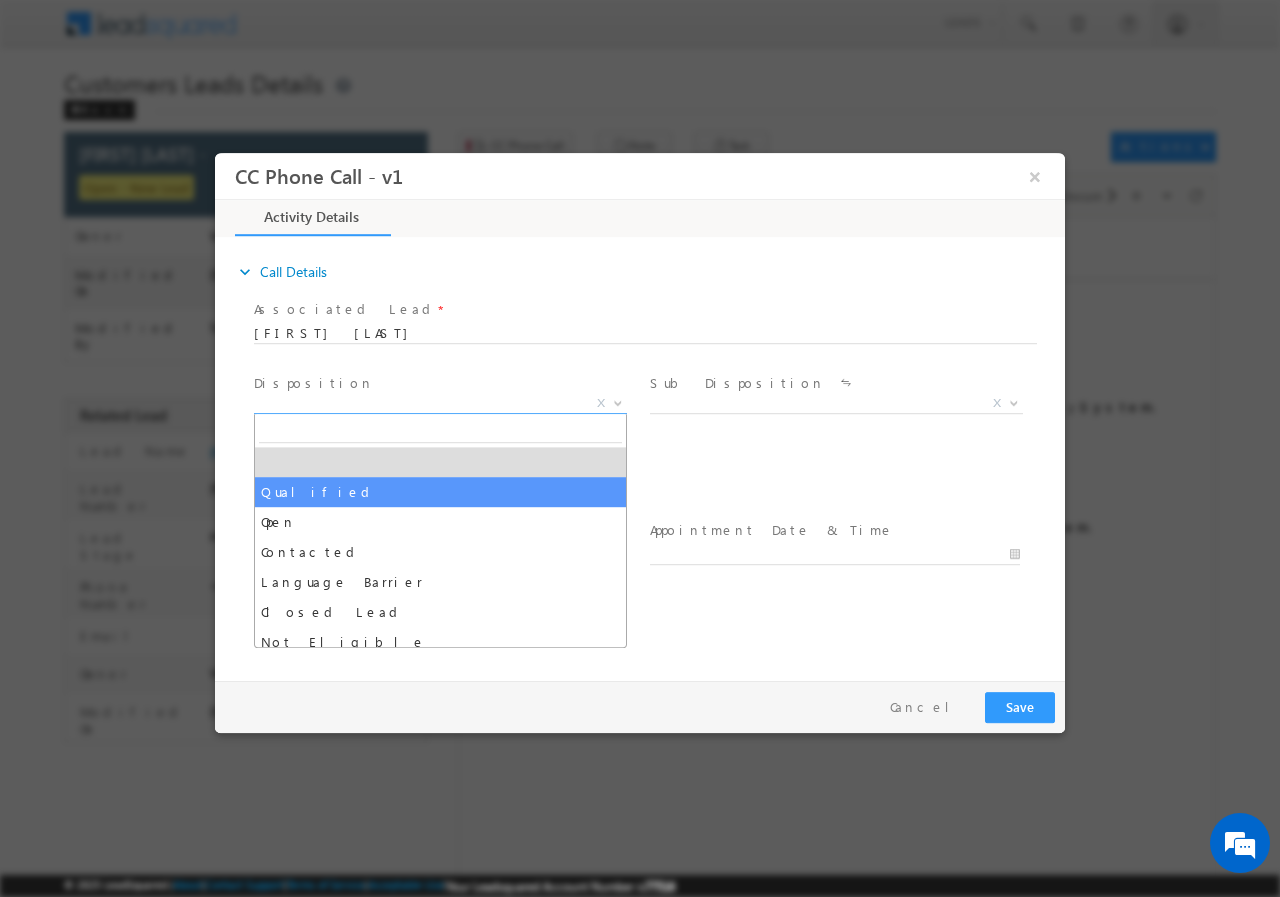select on "Qualified" 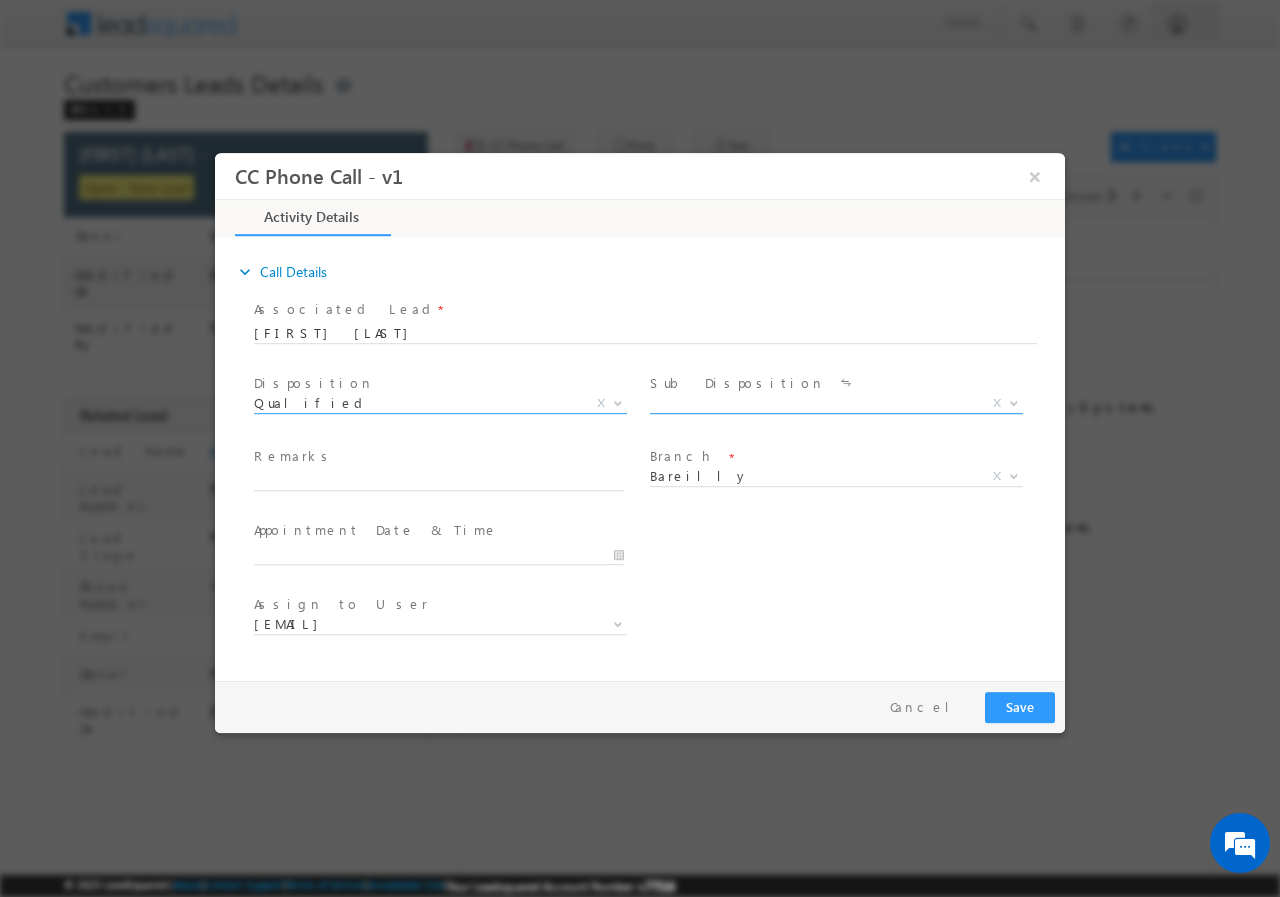 click on "X" at bounding box center (836, 403) 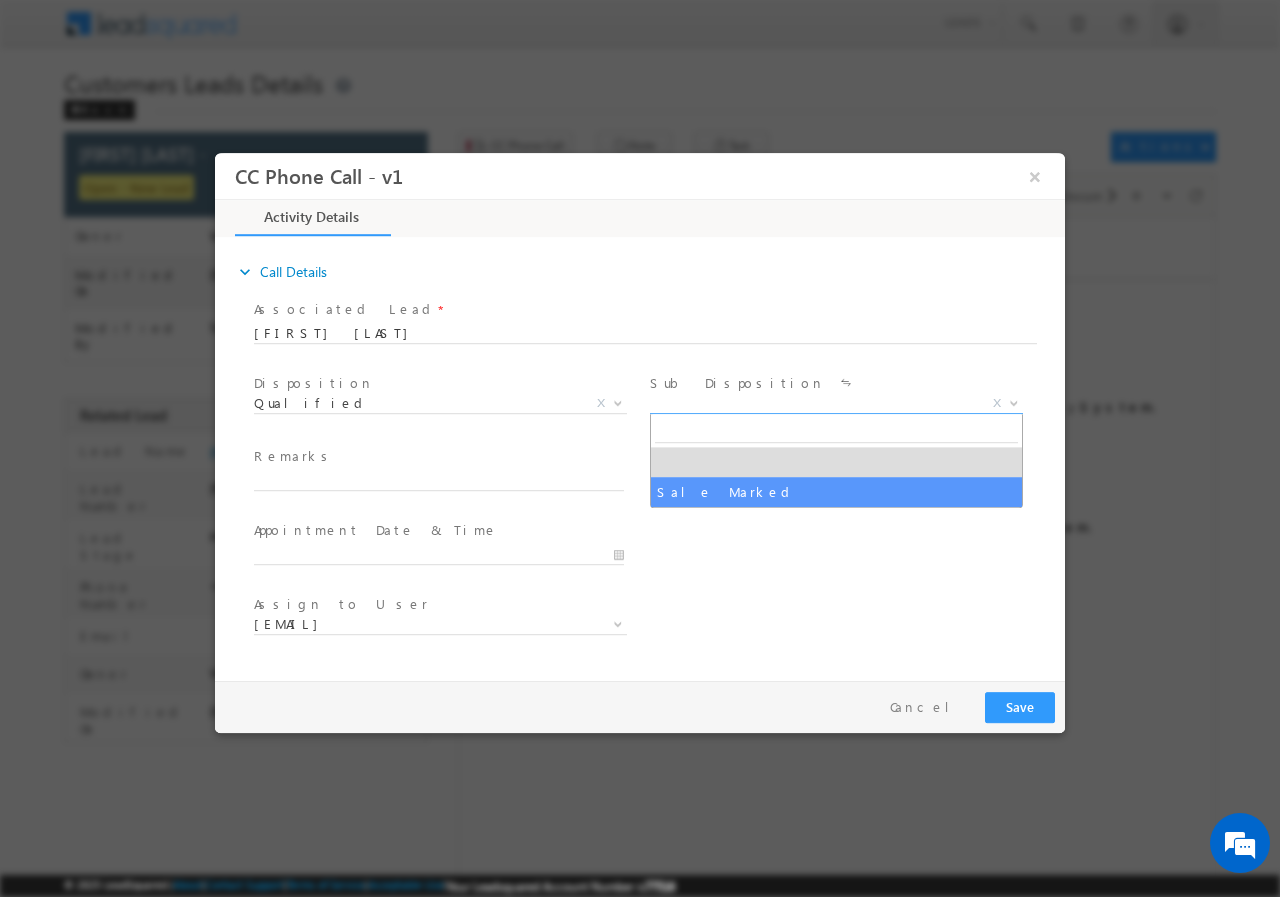 select on "Sale Marked" 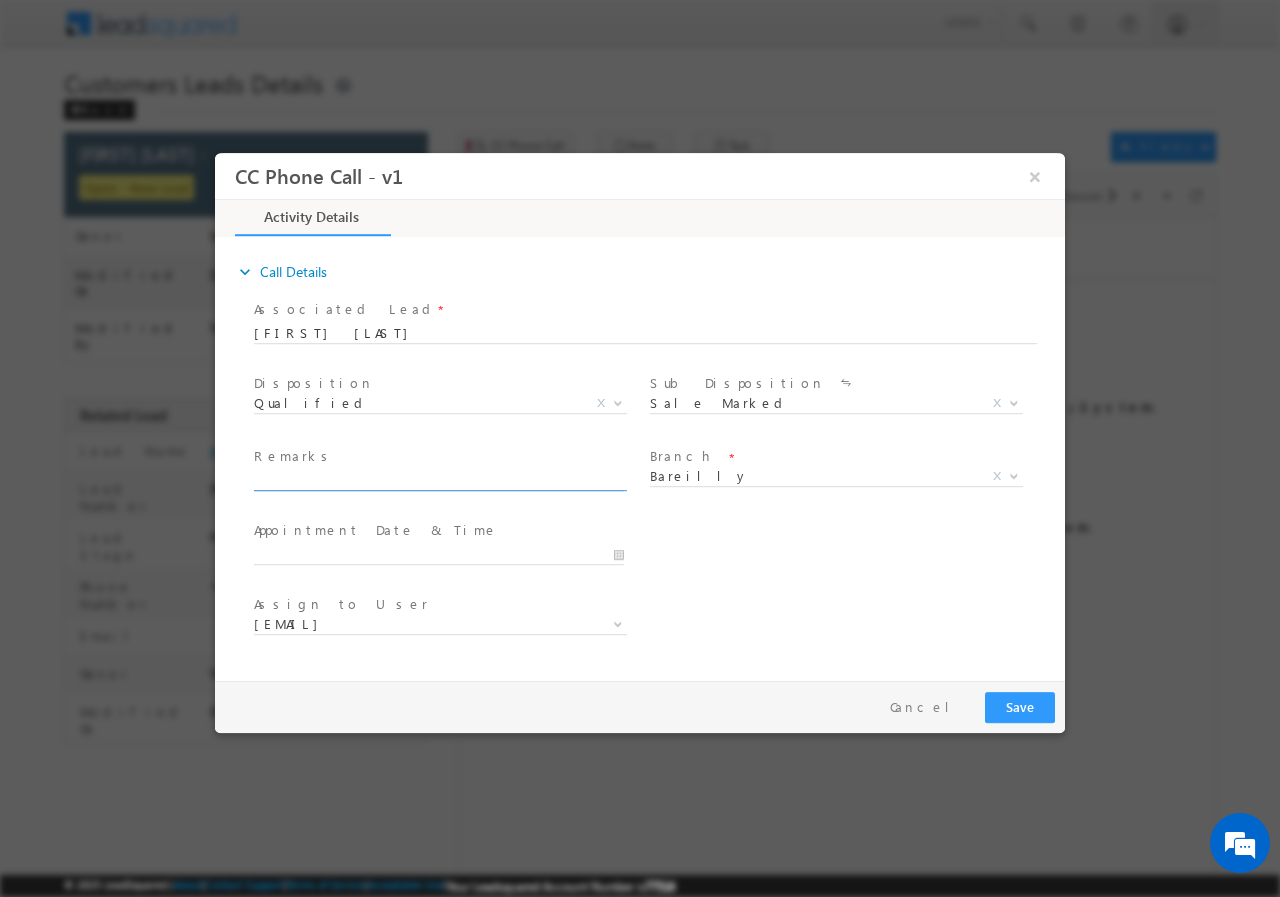 click at bounding box center (439, 480) 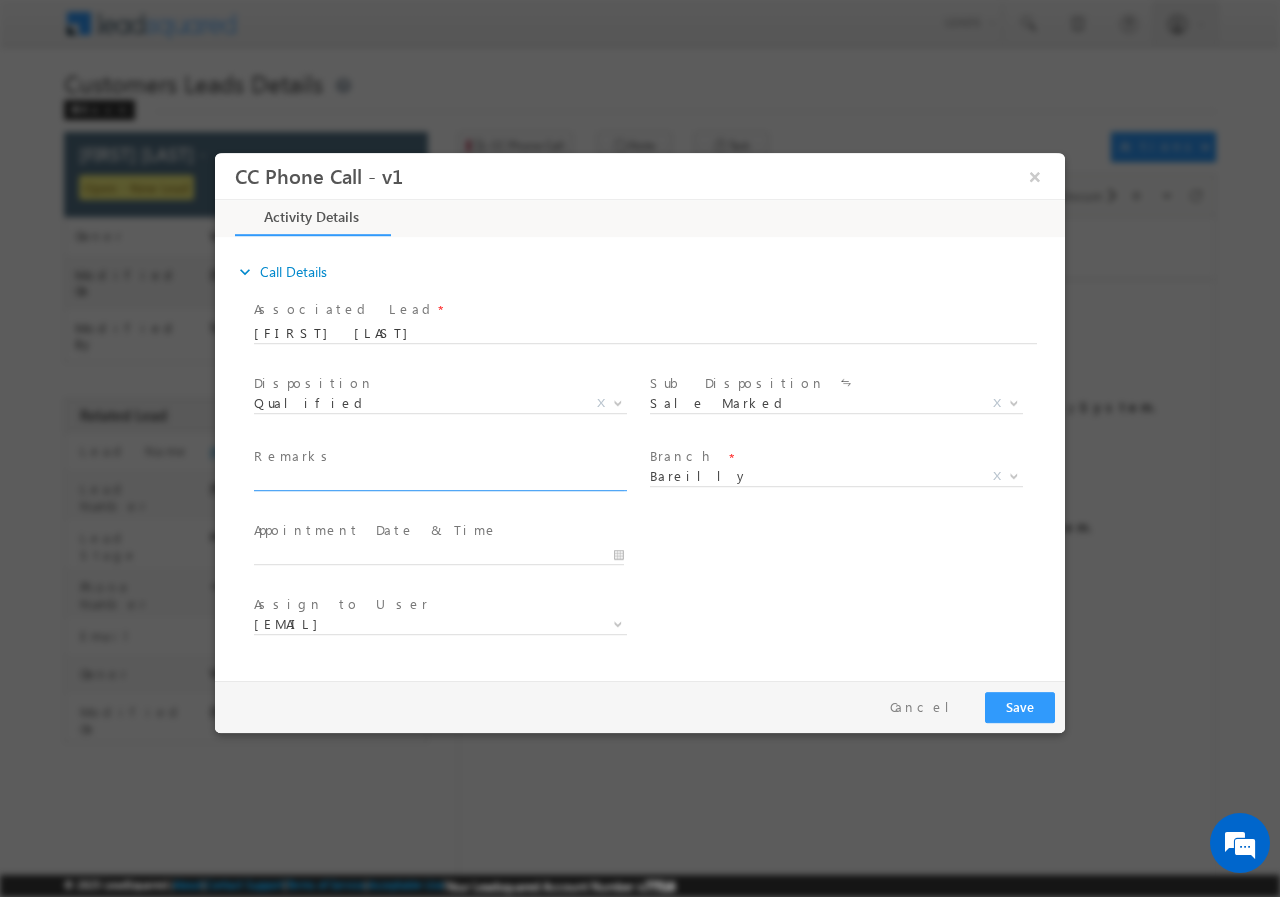 paste on "701962//VB_Know_More// Preeti Preeti//8938094057//purchase// loan req-10L//PV-11// salary-12K//AGE-27//co-app-husband- salary-18k//AGE-33// 243201- Bareilly// property loaction- Rudrapur-263148// Cx r" 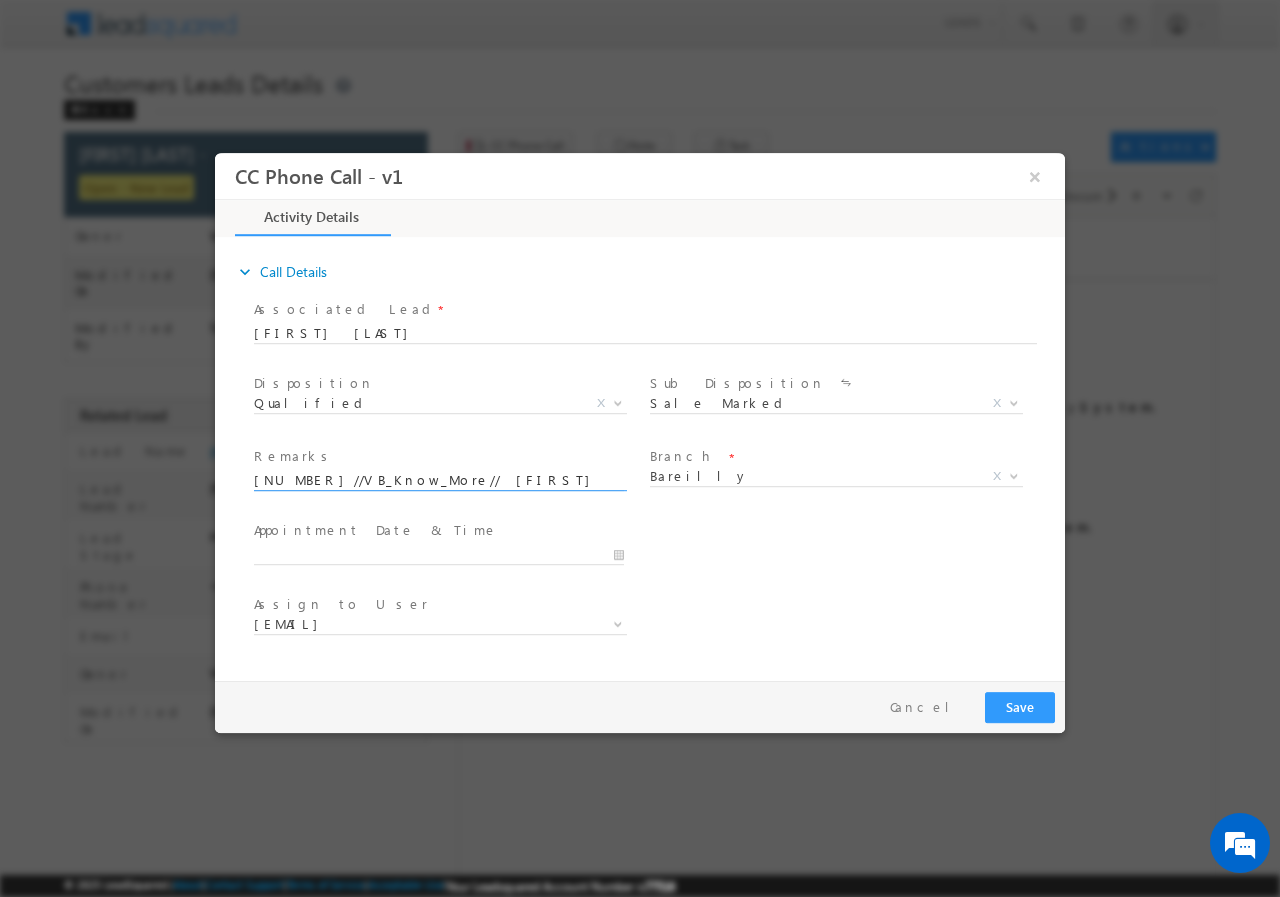 scroll, scrollTop: 0, scrollLeft: 866, axis: horizontal 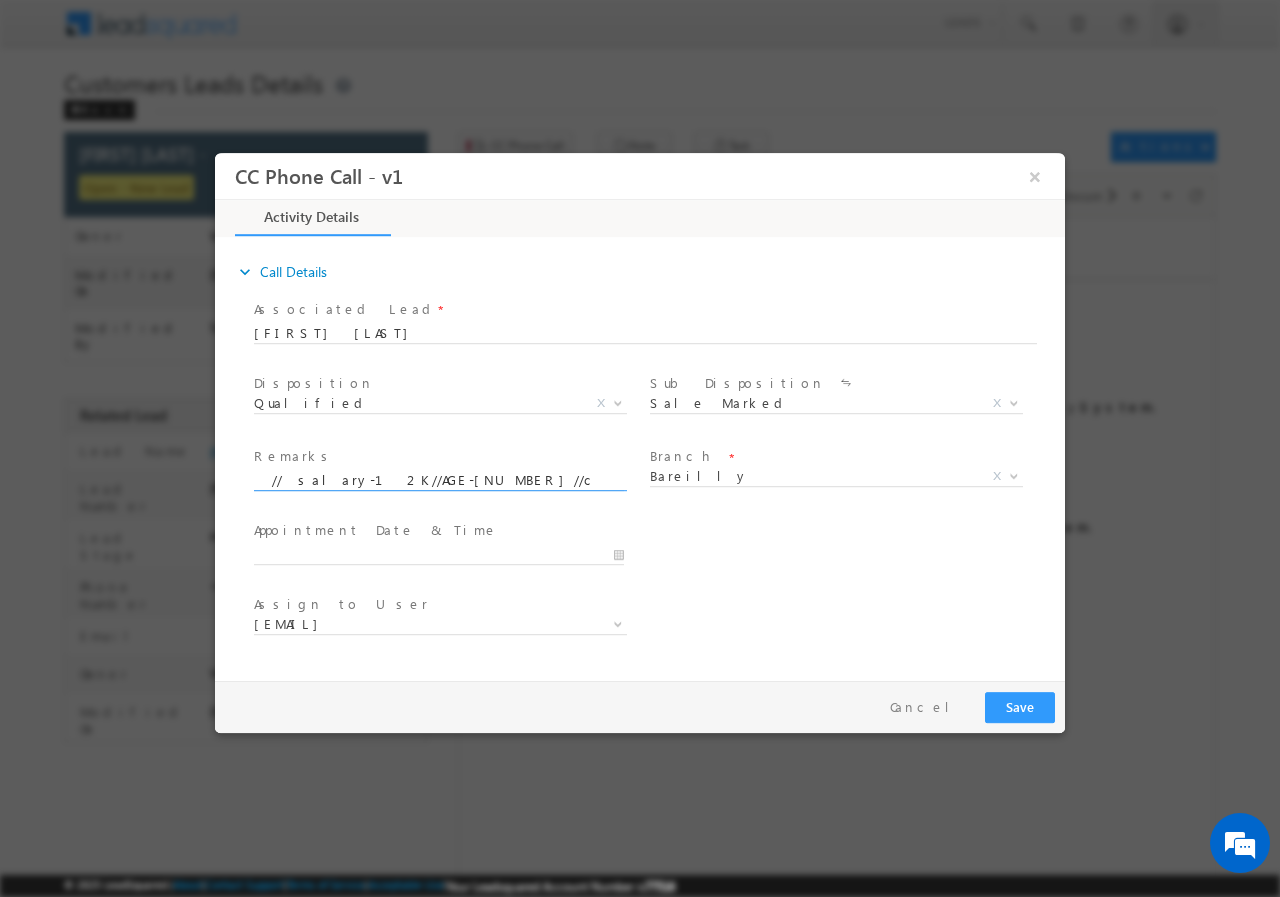 type on "701962//VB_Know_More// Preeti Preeti//8938094057//purchase// loan req-10L//PV-11// salary-12K//AGE-27//co-app-husband- salary-18k//AGE-33// 243201- Bareilly// property loaction- Rudrapur-263148// Cx r" 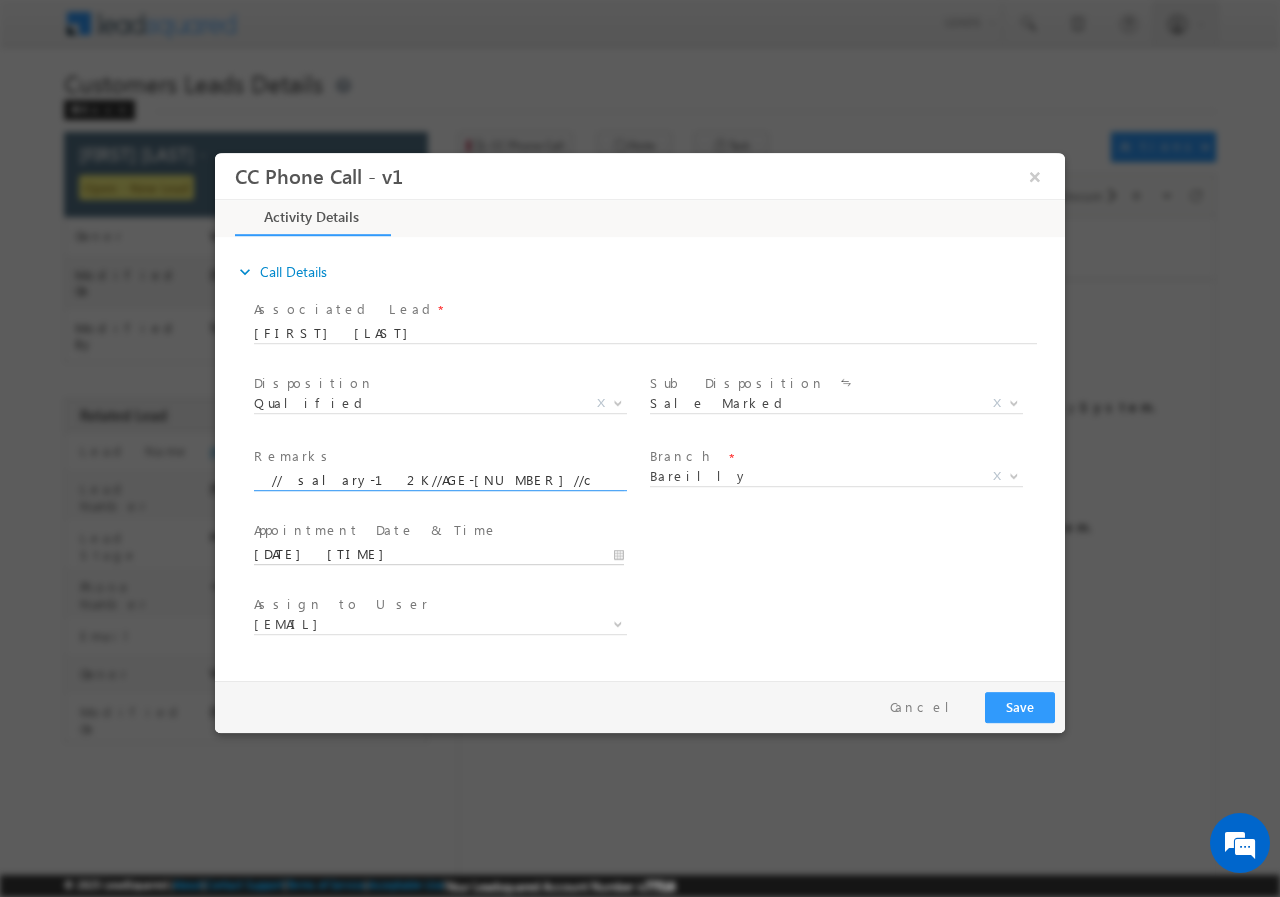 click on "08/05/2025 10:41 AM" at bounding box center (439, 554) 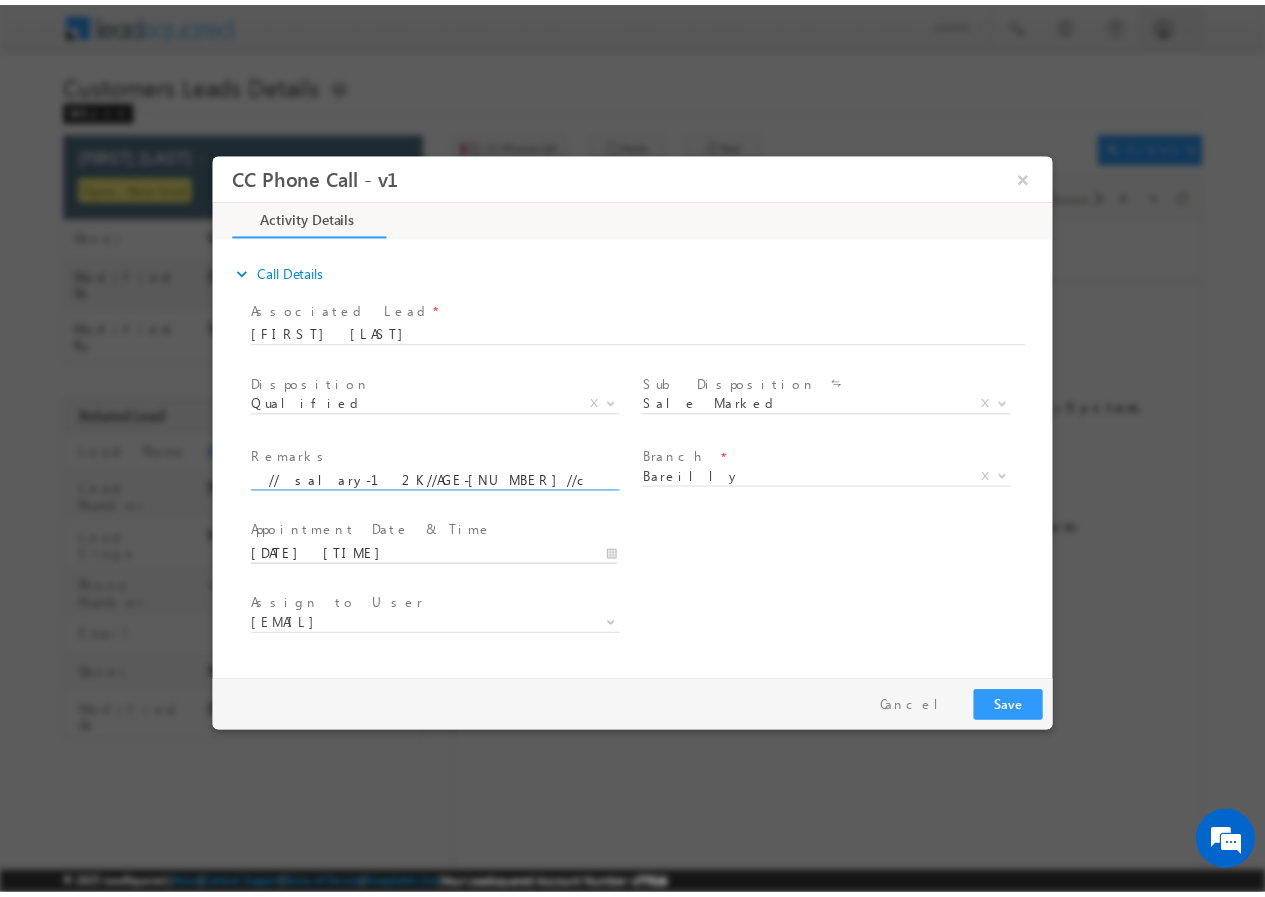 scroll, scrollTop: 0, scrollLeft: 0, axis: both 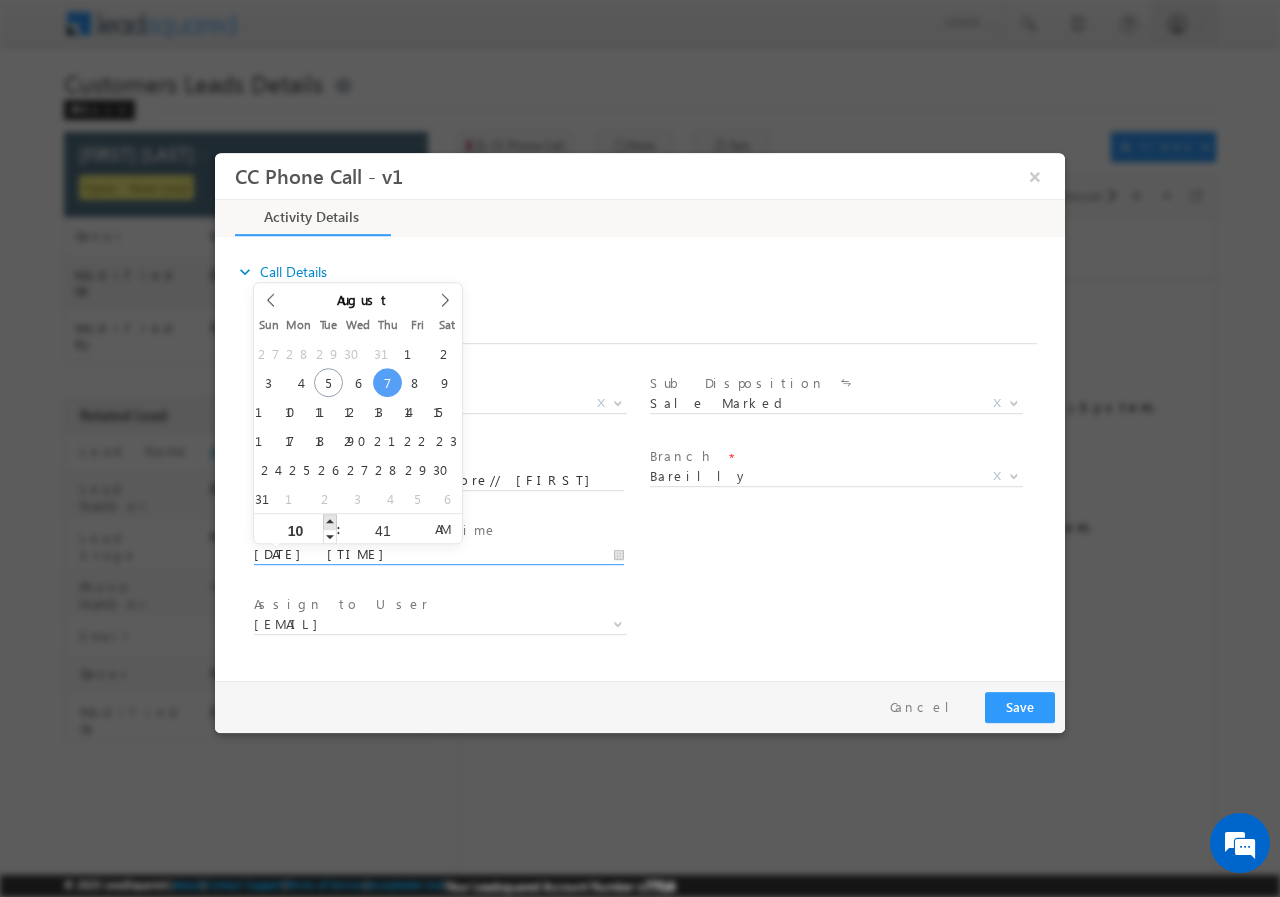 type on "08/07/2025 11:41 AM" 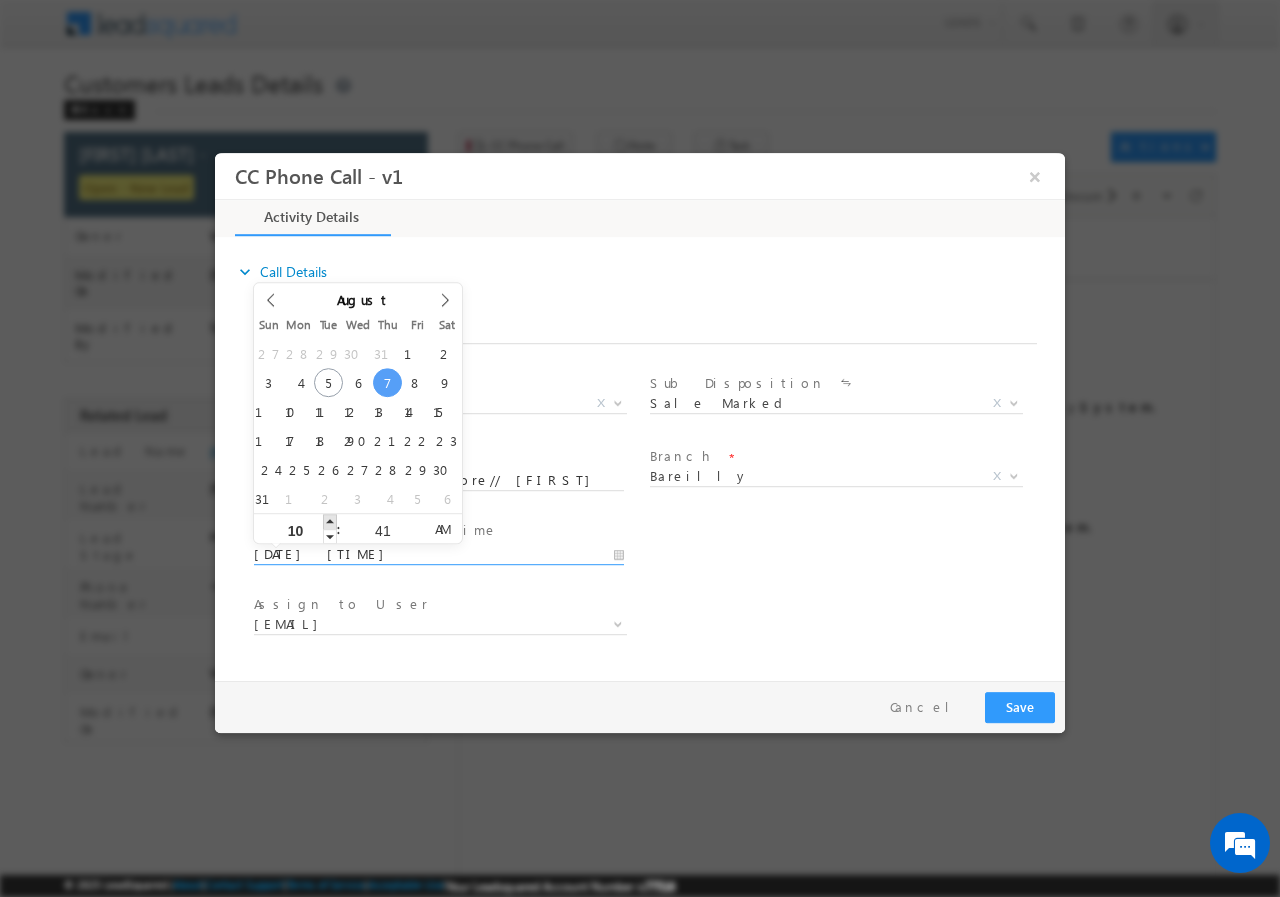 type on "11" 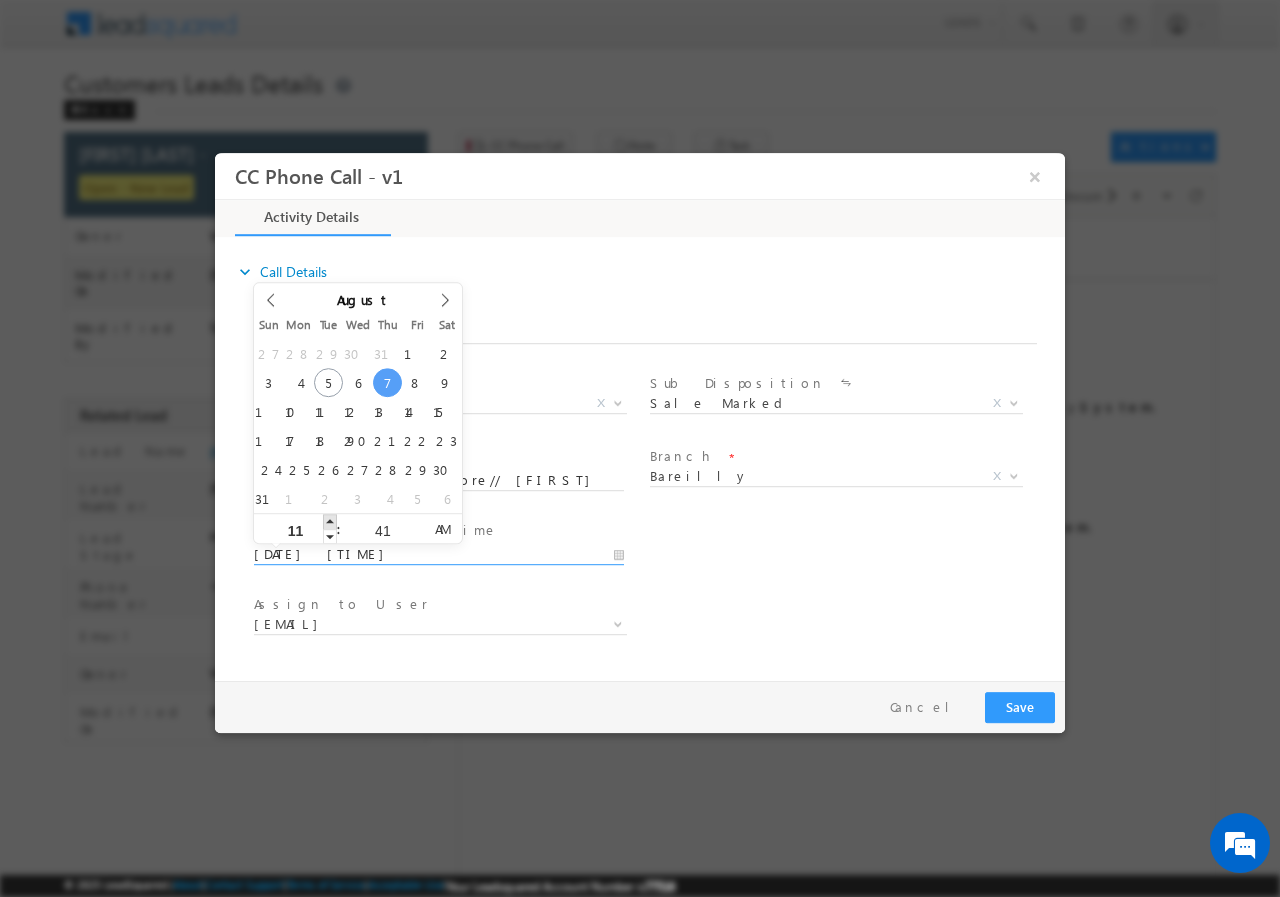 click at bounding box center (330, 520) 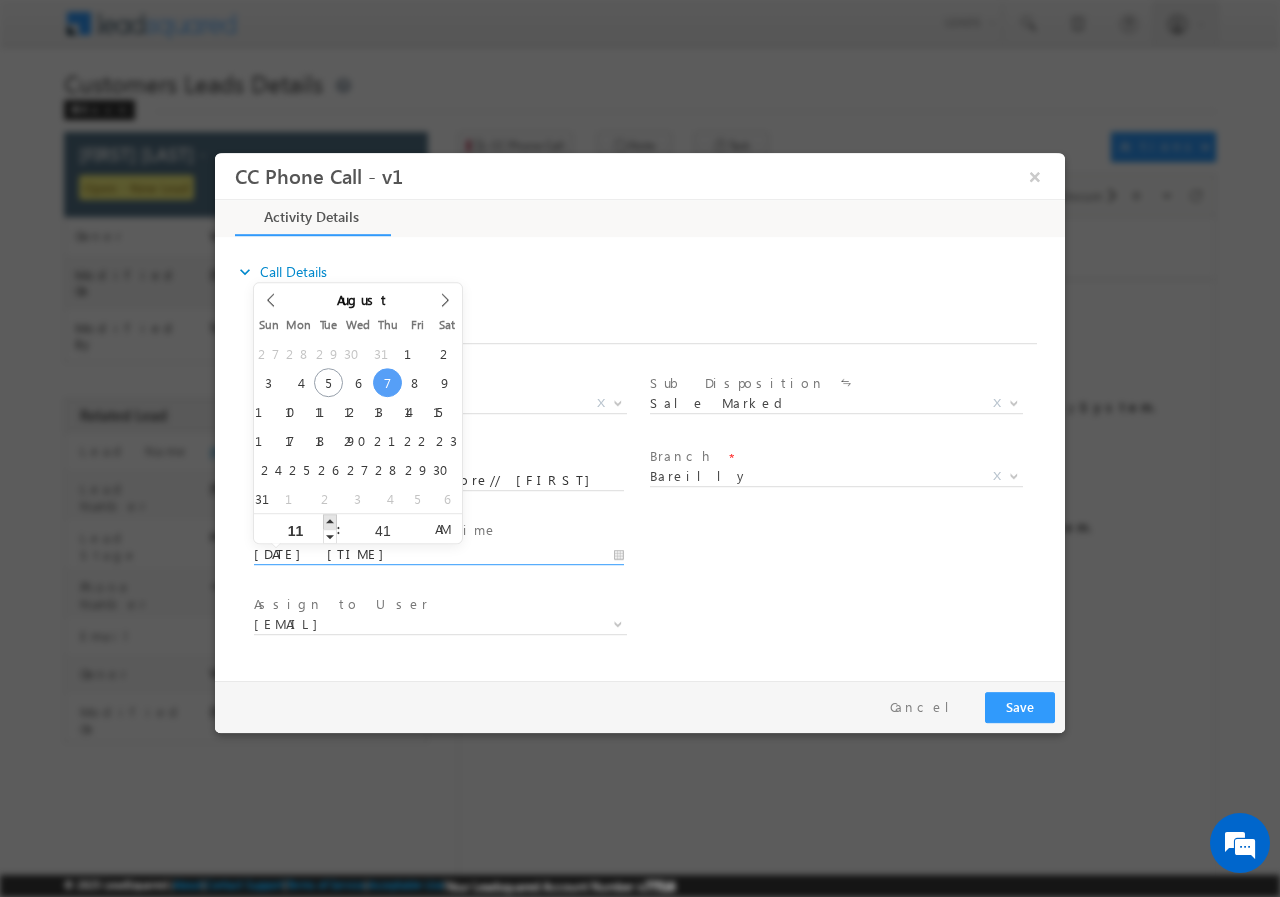 type on "08/07/2025 12:41 PM" 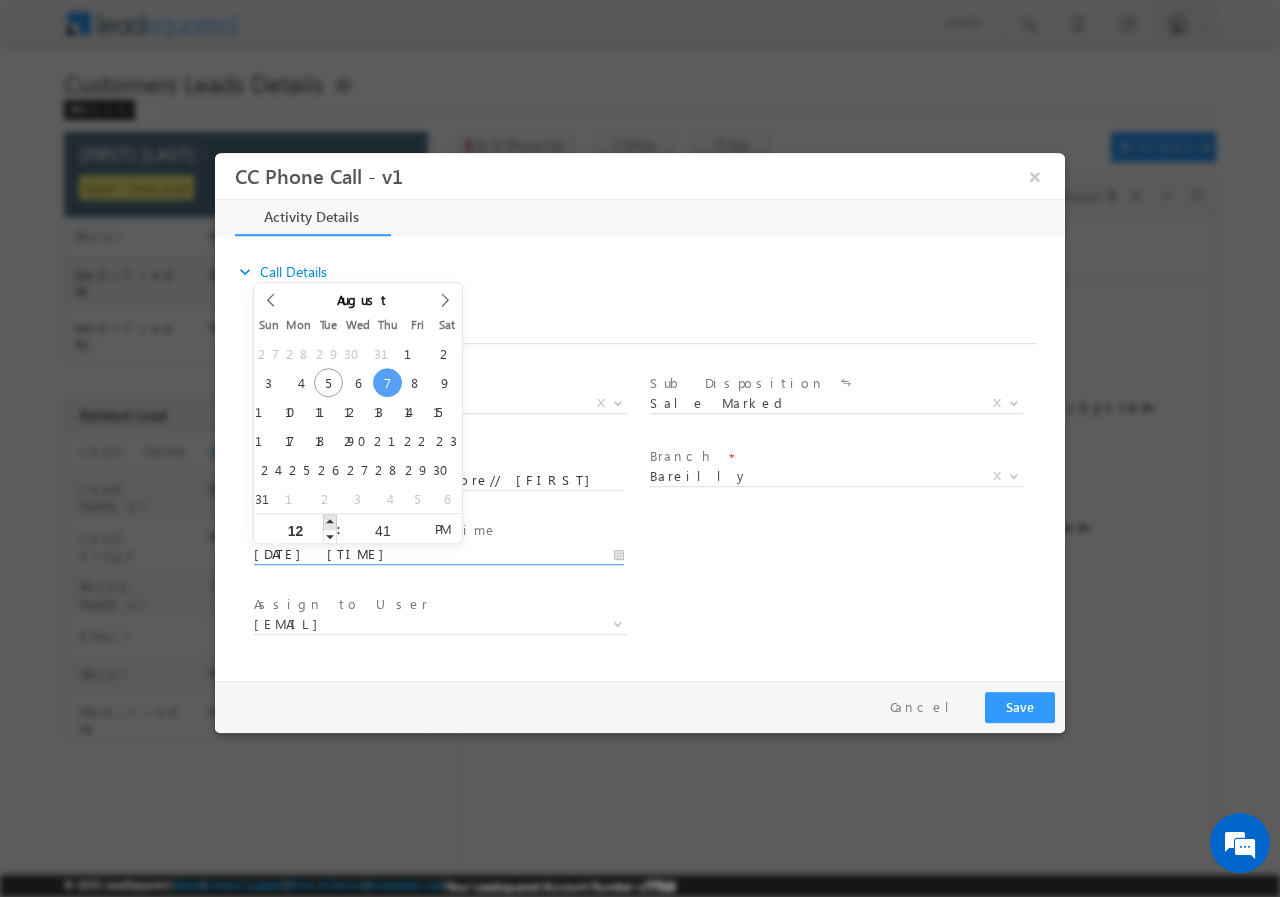 click at bounding box center (330, 520) 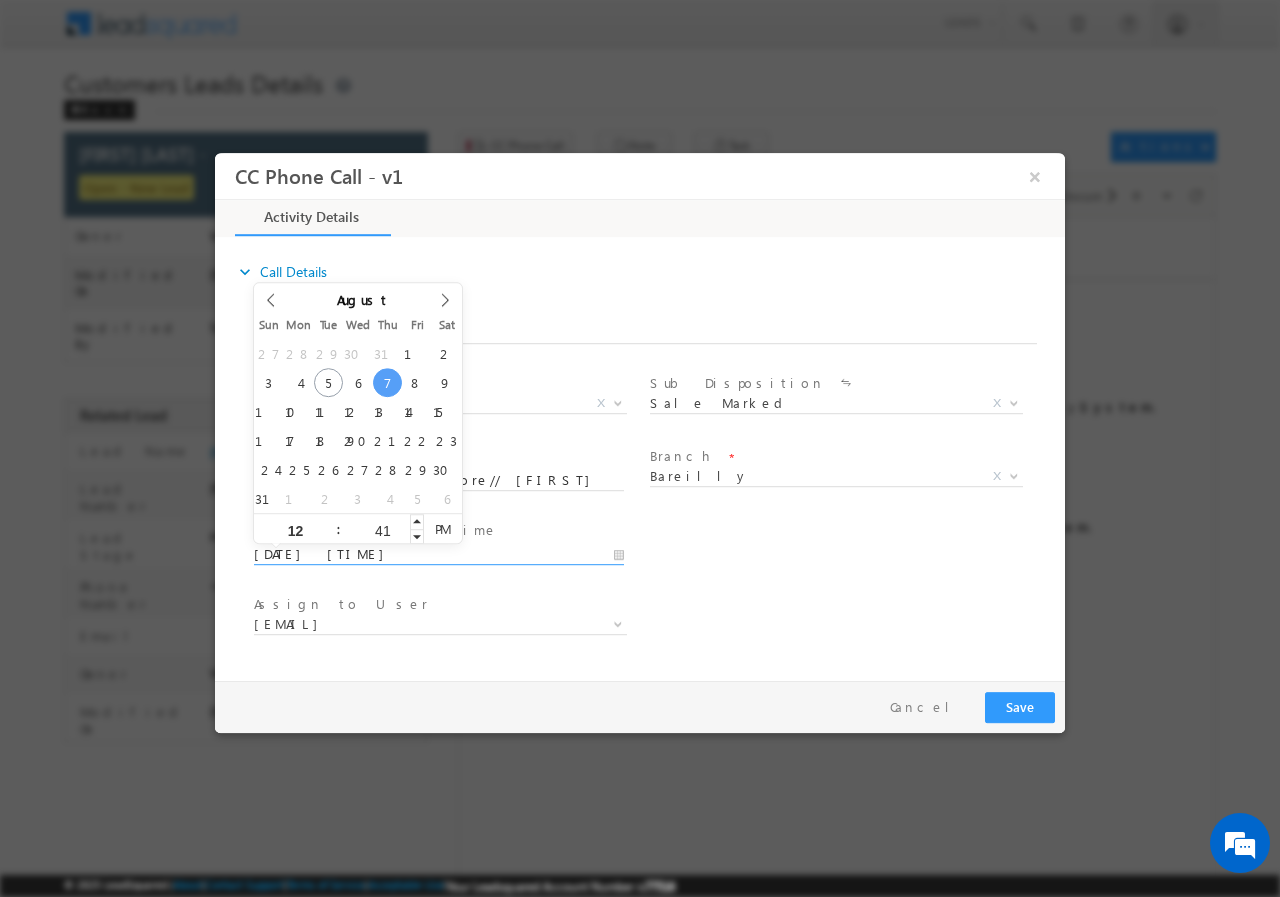 click on "41" at bounding box center (382, 528) 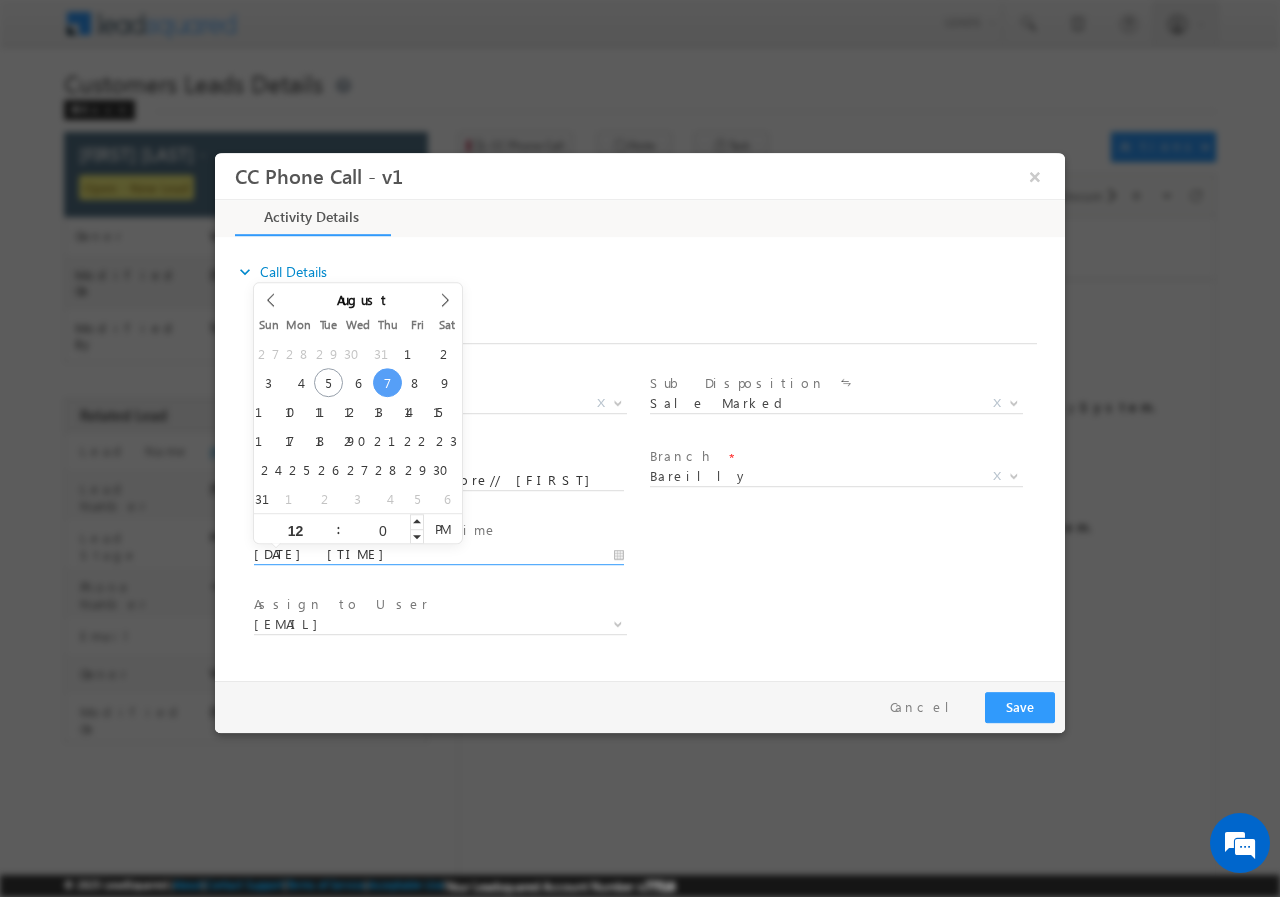 type on "00" 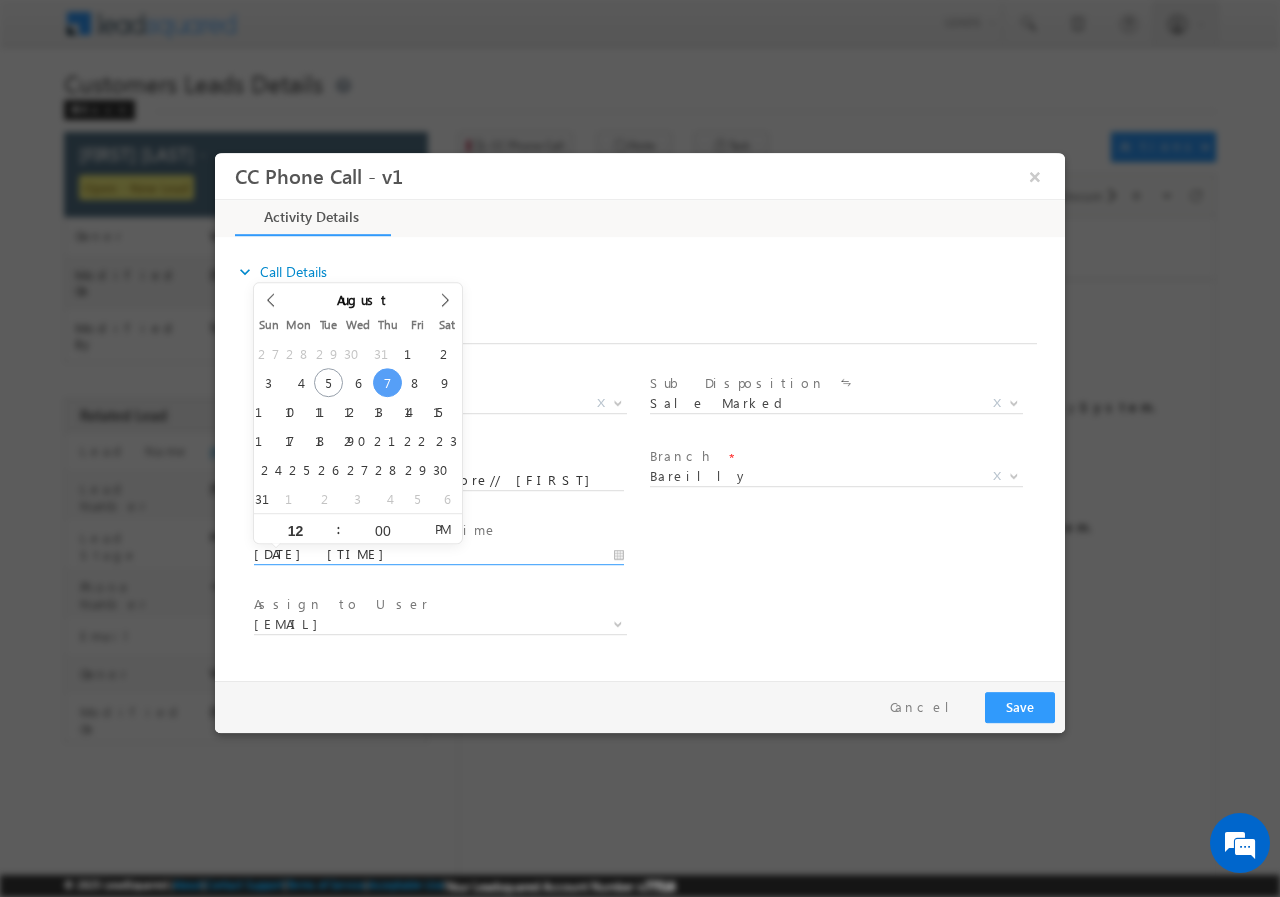 type on "08/07/2025 12:00 PM" 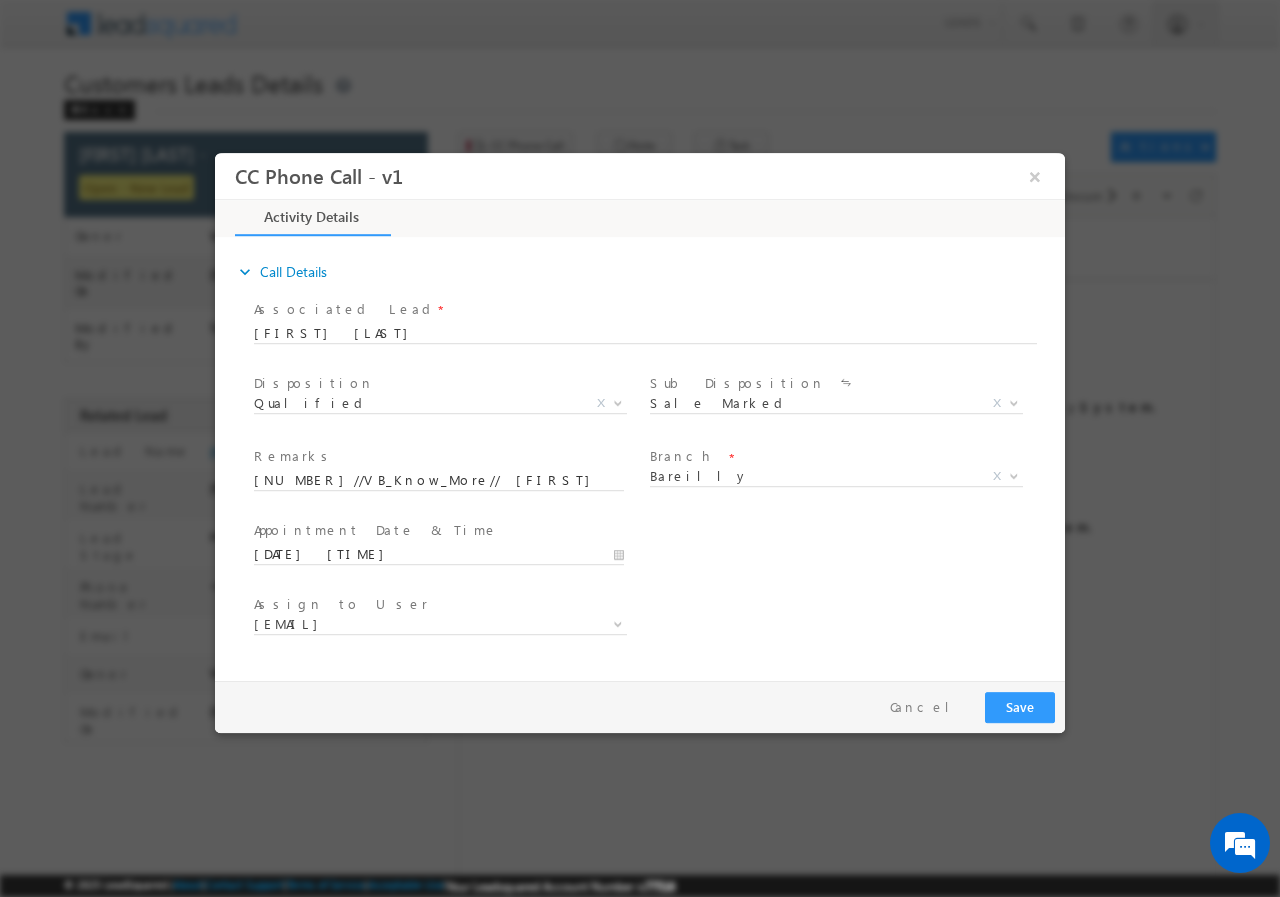 click on "User Branch
*
Appointment Date & Time
*
08/07/2025 12:00 PM" at bounding box center [657, 552] 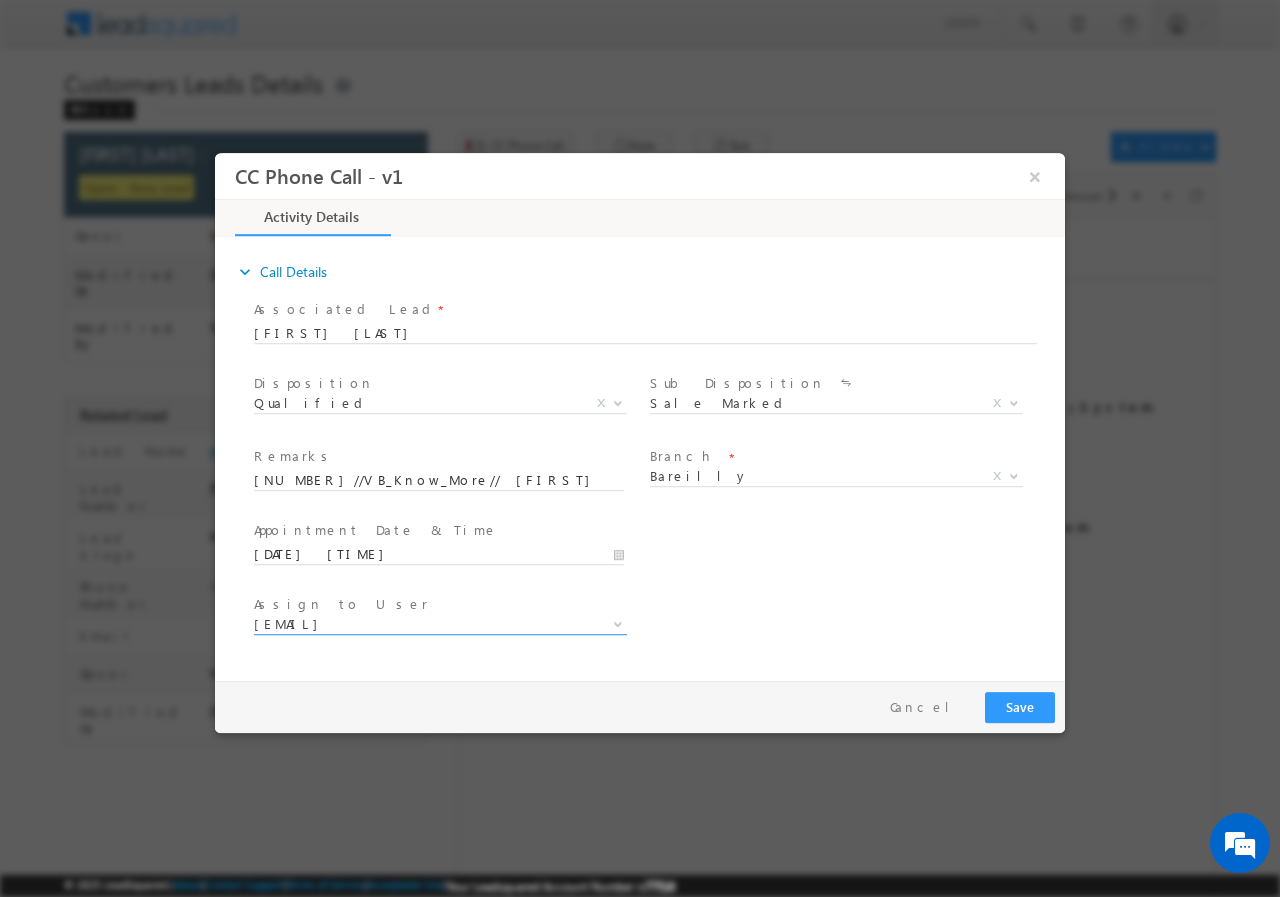 click on "abhishek.sharma3@sgrlimited.in" at bounding box center [416, 623] 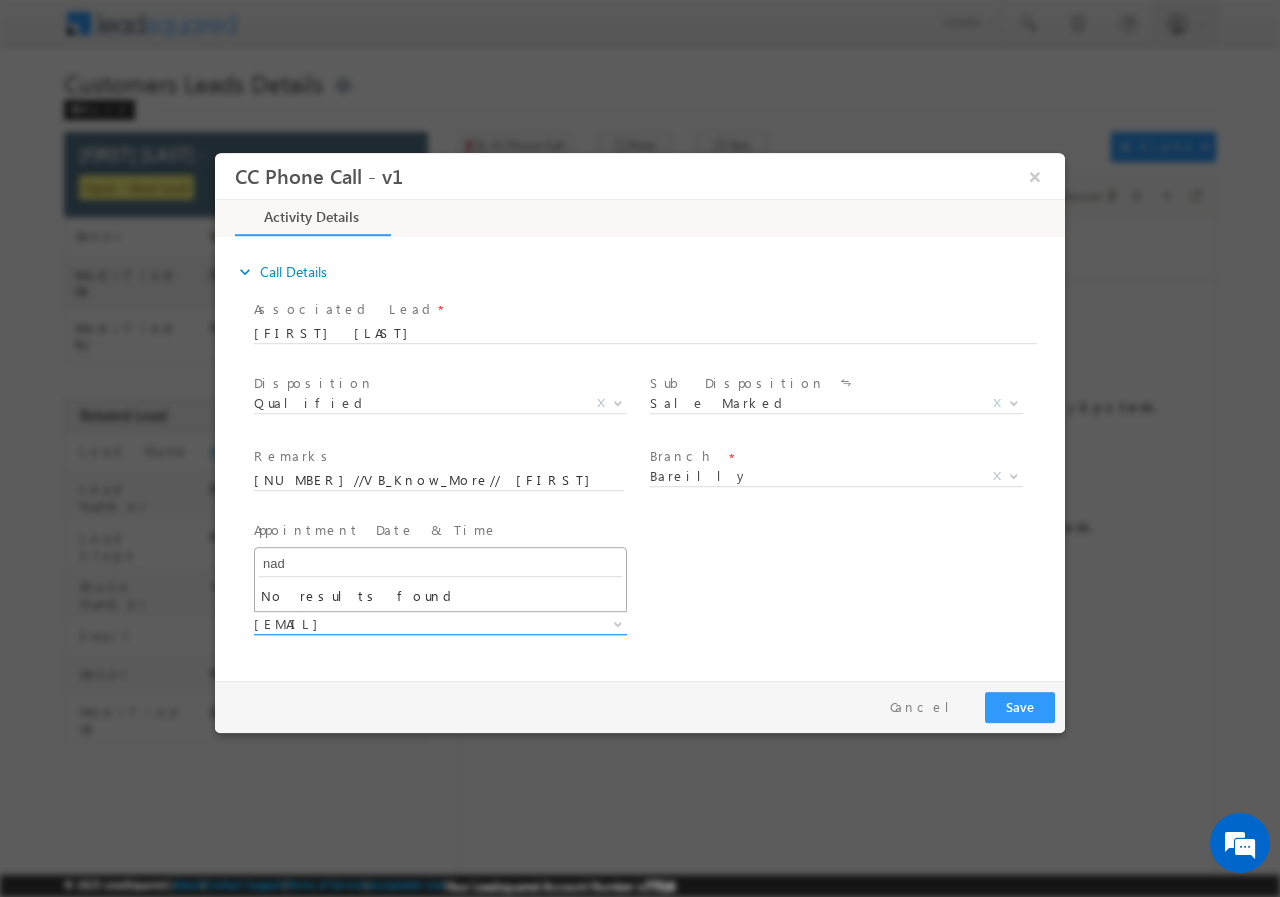 type on "nade" 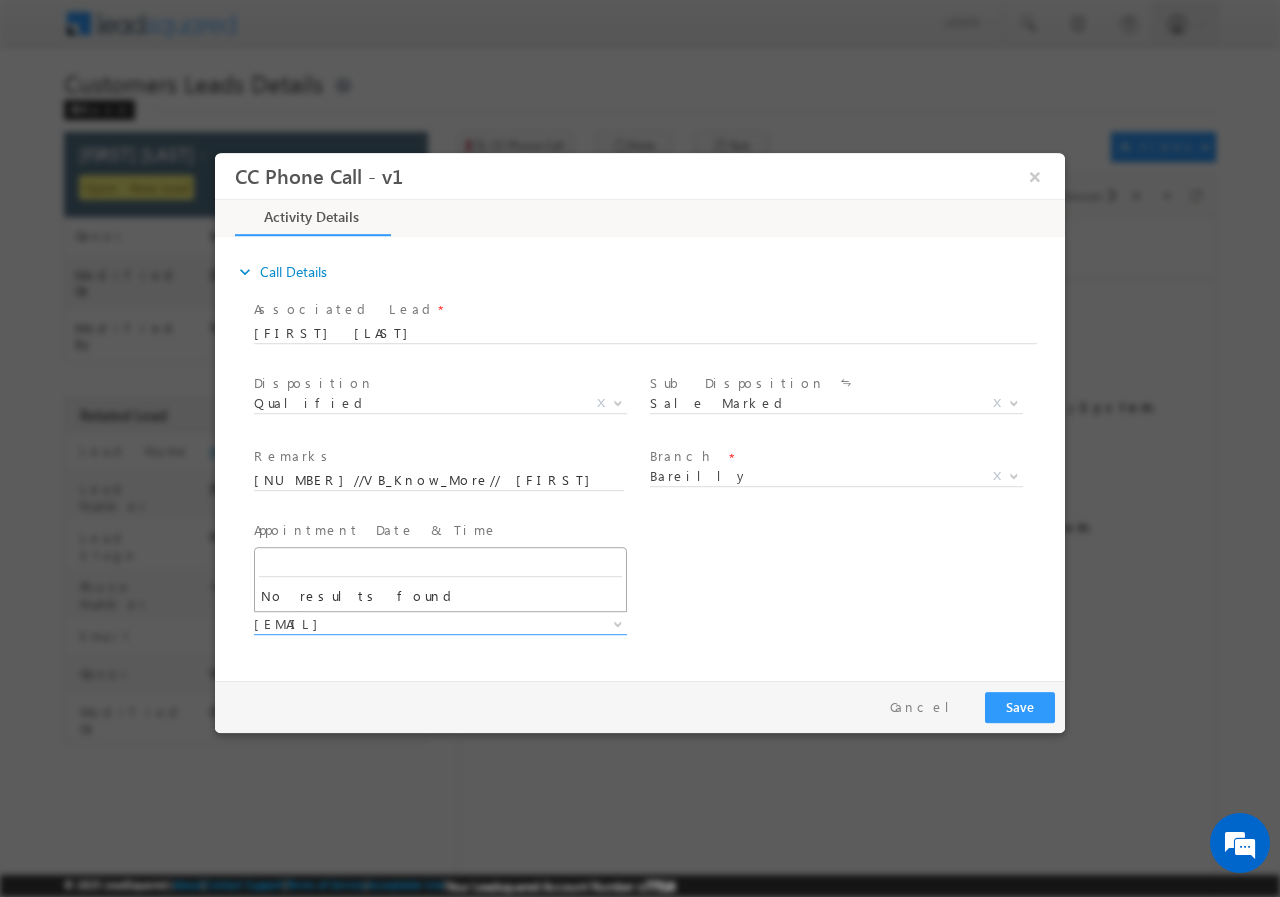 click on "User Branch
*
Appointment Date & Time
*
08/07/2025 12:00 PM" at bounding box center (657, 552) 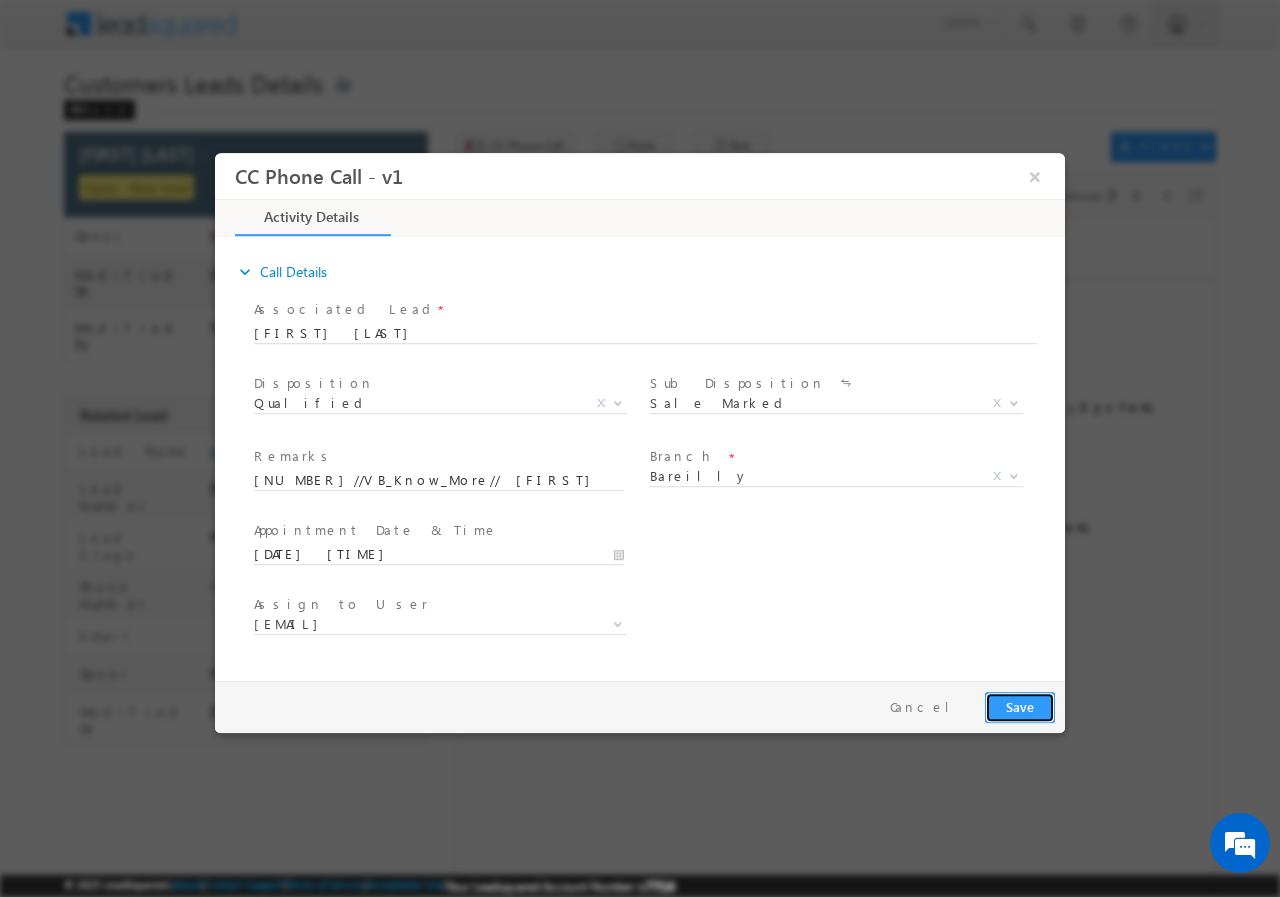 click on "Save" at bounding box center (1020, 706) 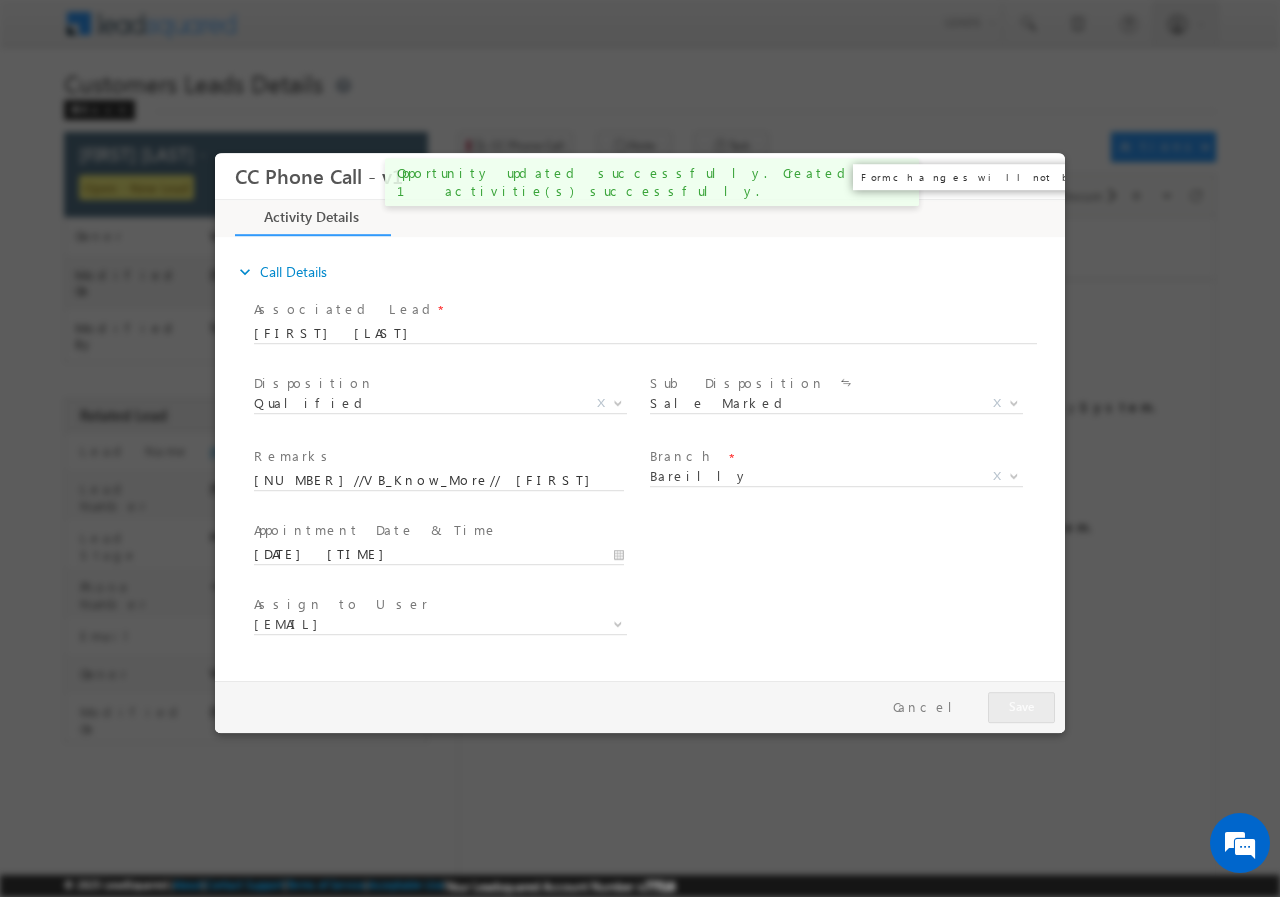 click on "×" at bounding box center [1035, 175] 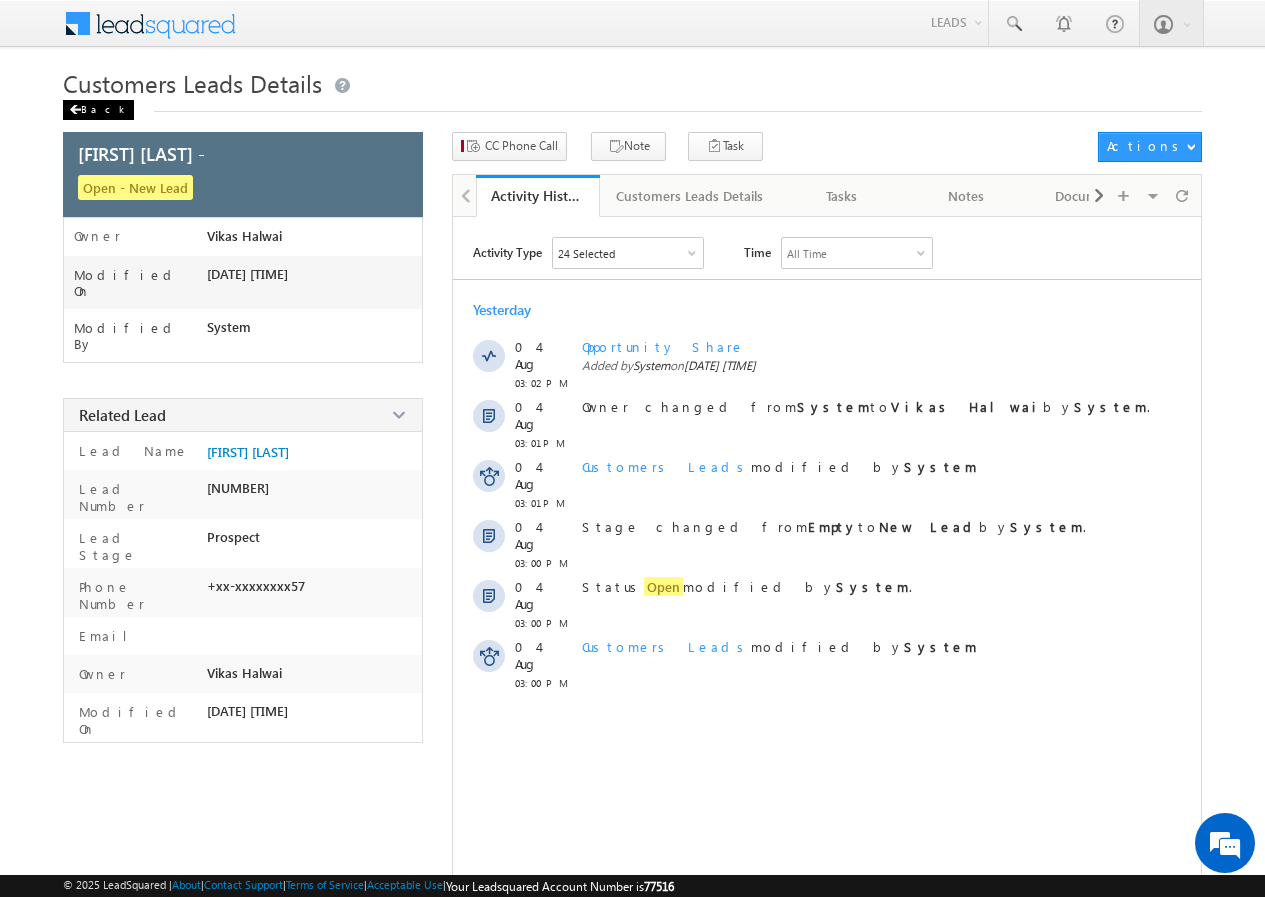 click on "Back" at bounding box center [98, 110] 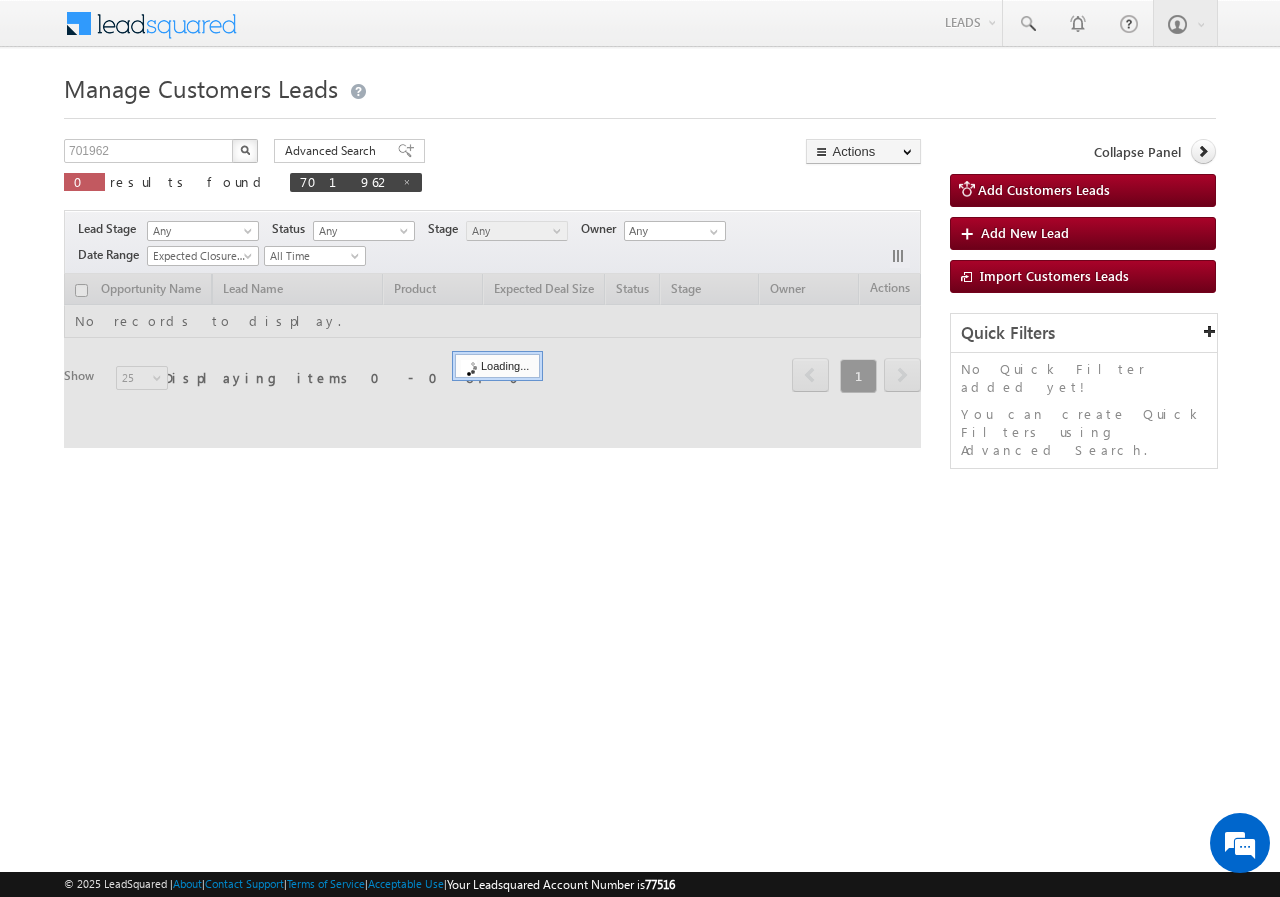 scroll, scrollTop: 0, scrollLeft: 0, axis: both 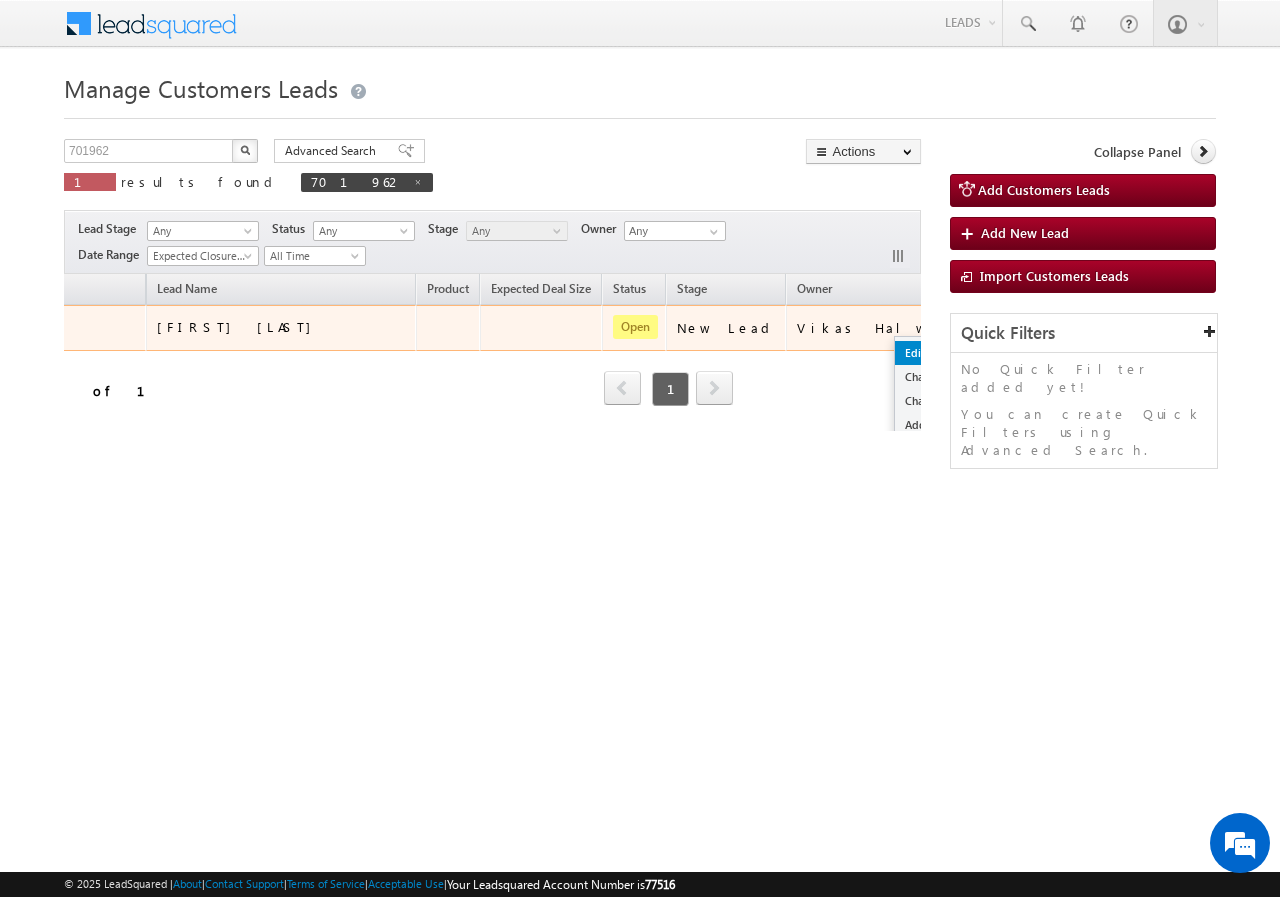 click on "Edit" at bounding box center (945, 353) 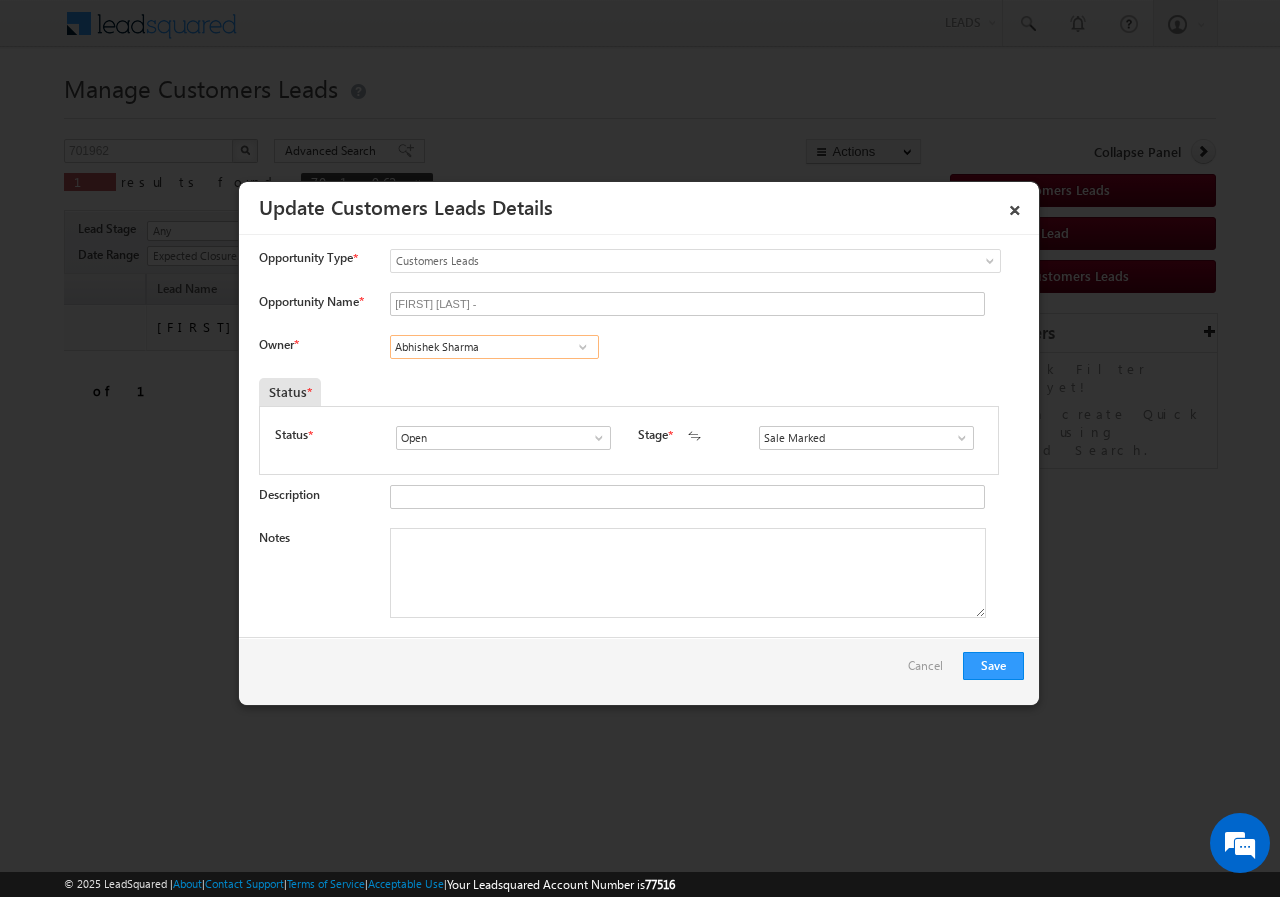 click on "Abhishek Sharma" at bounding box center (494, 347) 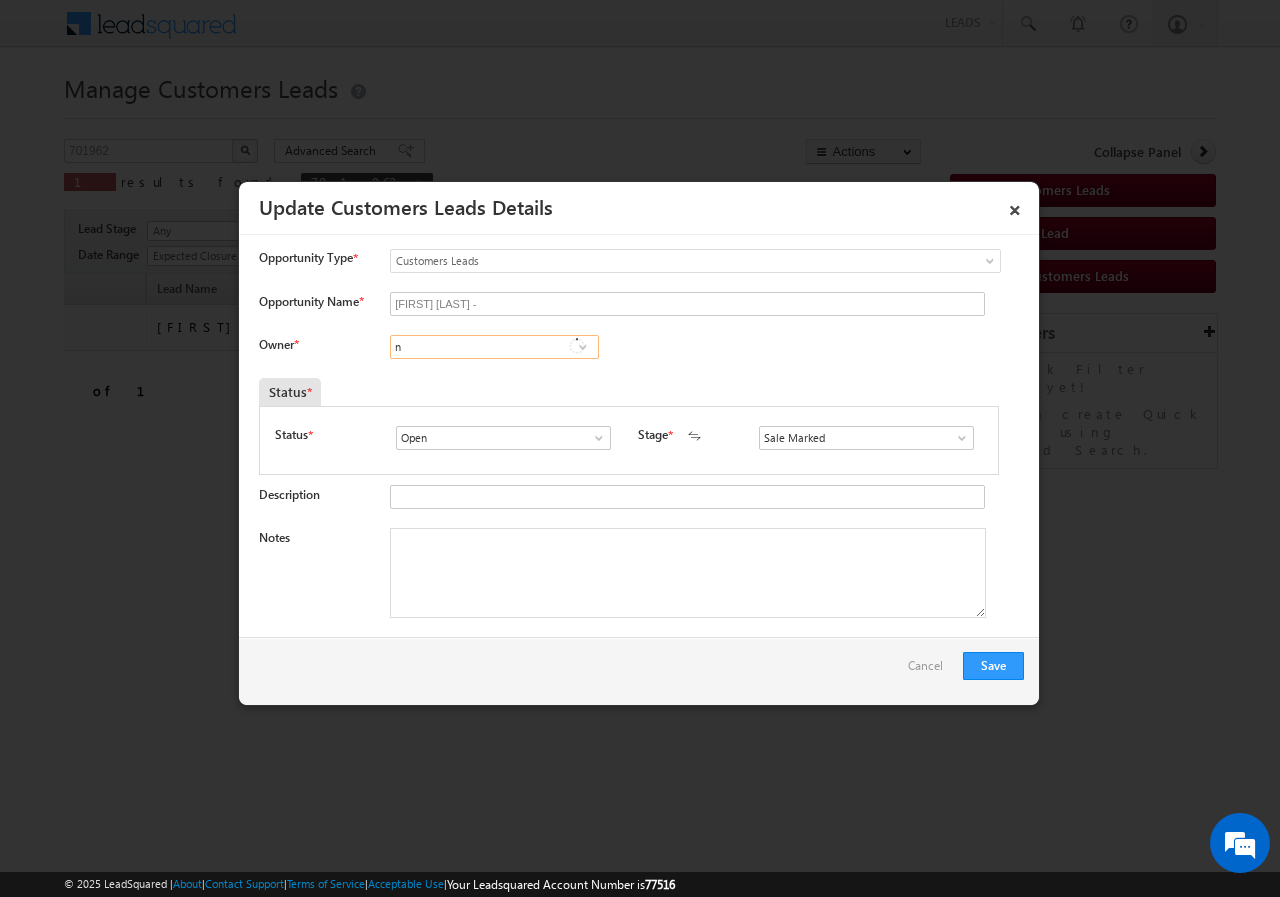 scroll, scrollTop: 0, scrollLeft: 0, axis: both 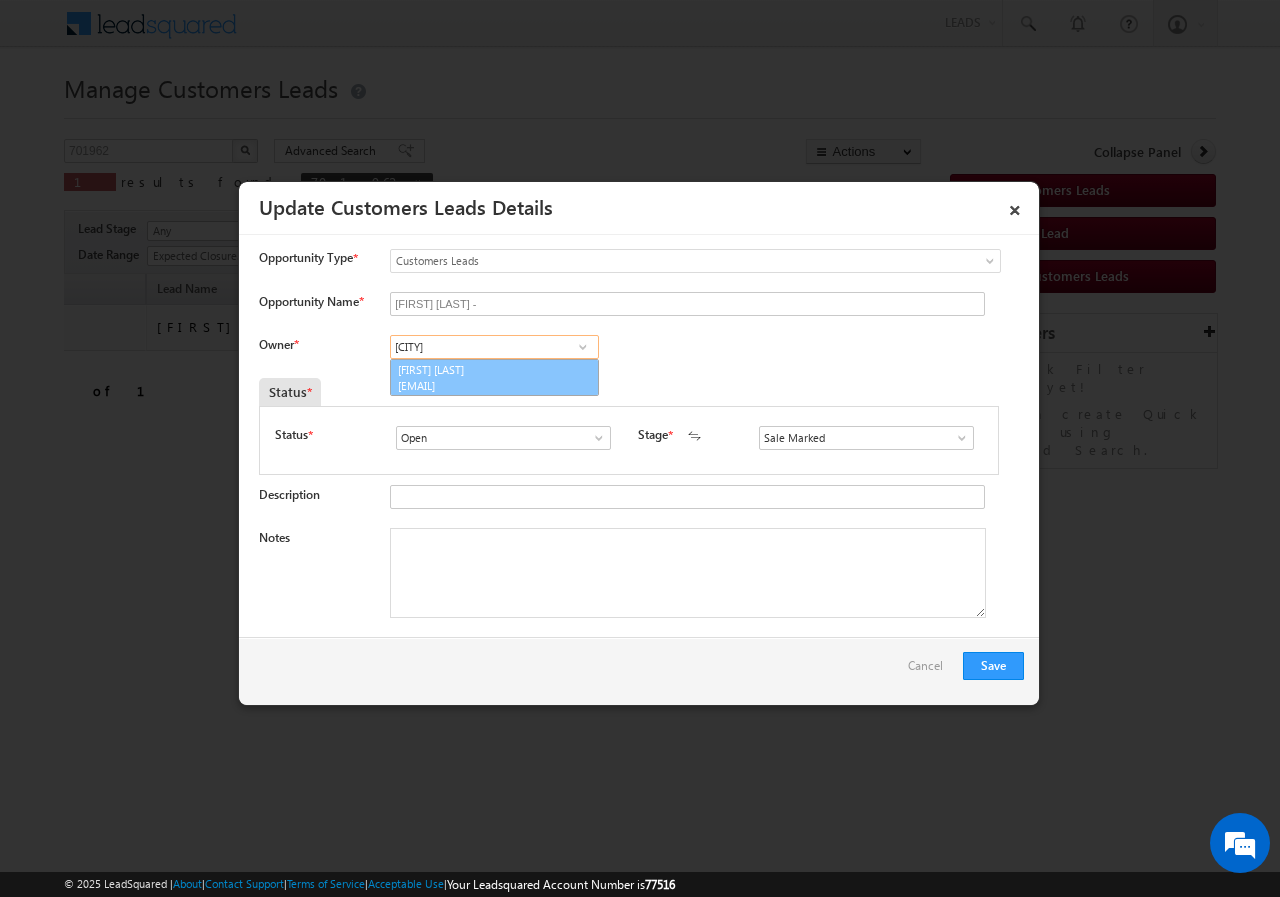 click on "Nadeem Ahmad   nadeem.ahmad@sgrlimited.in" at bounding box center [494, 378] 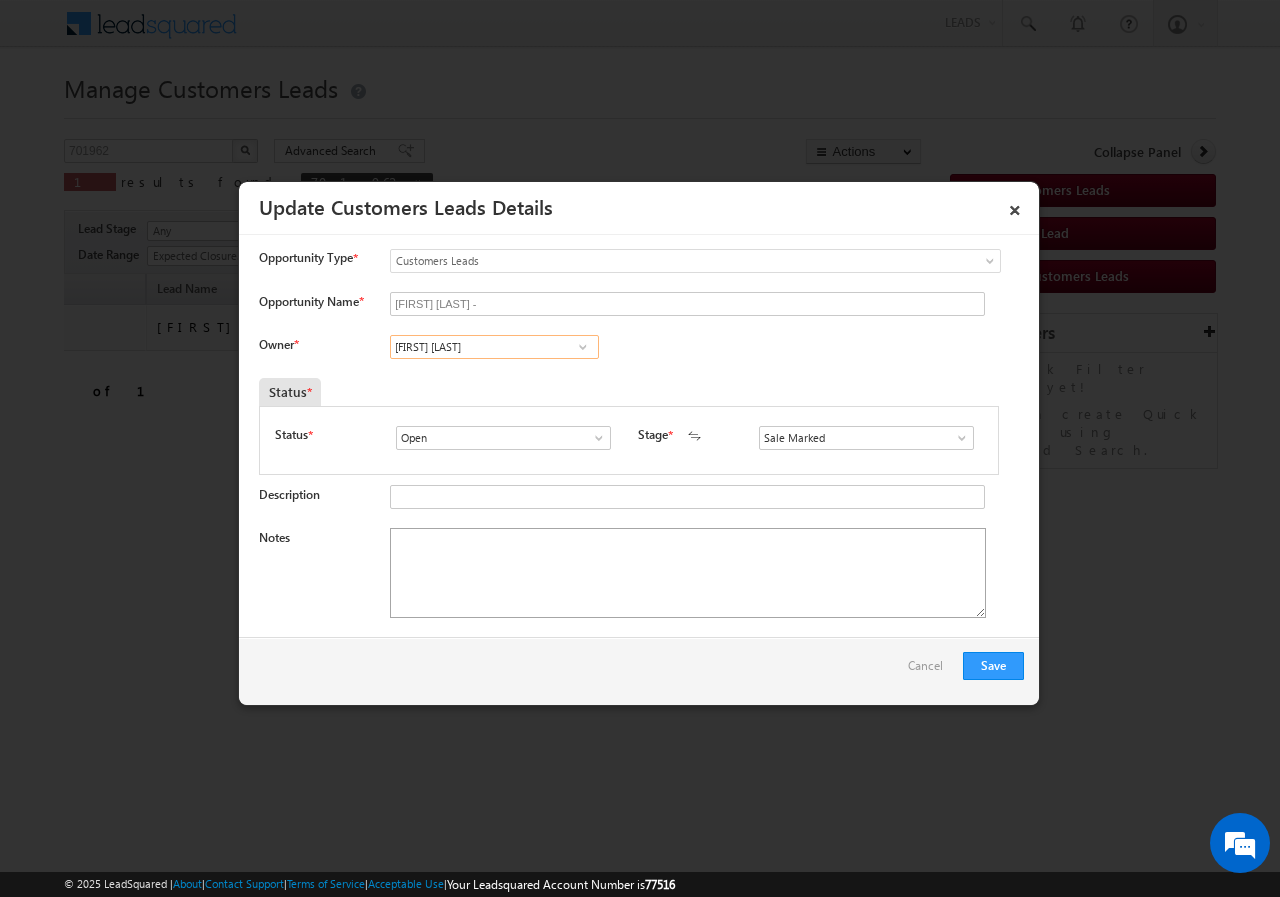 type on "Nadeem Ahmad" 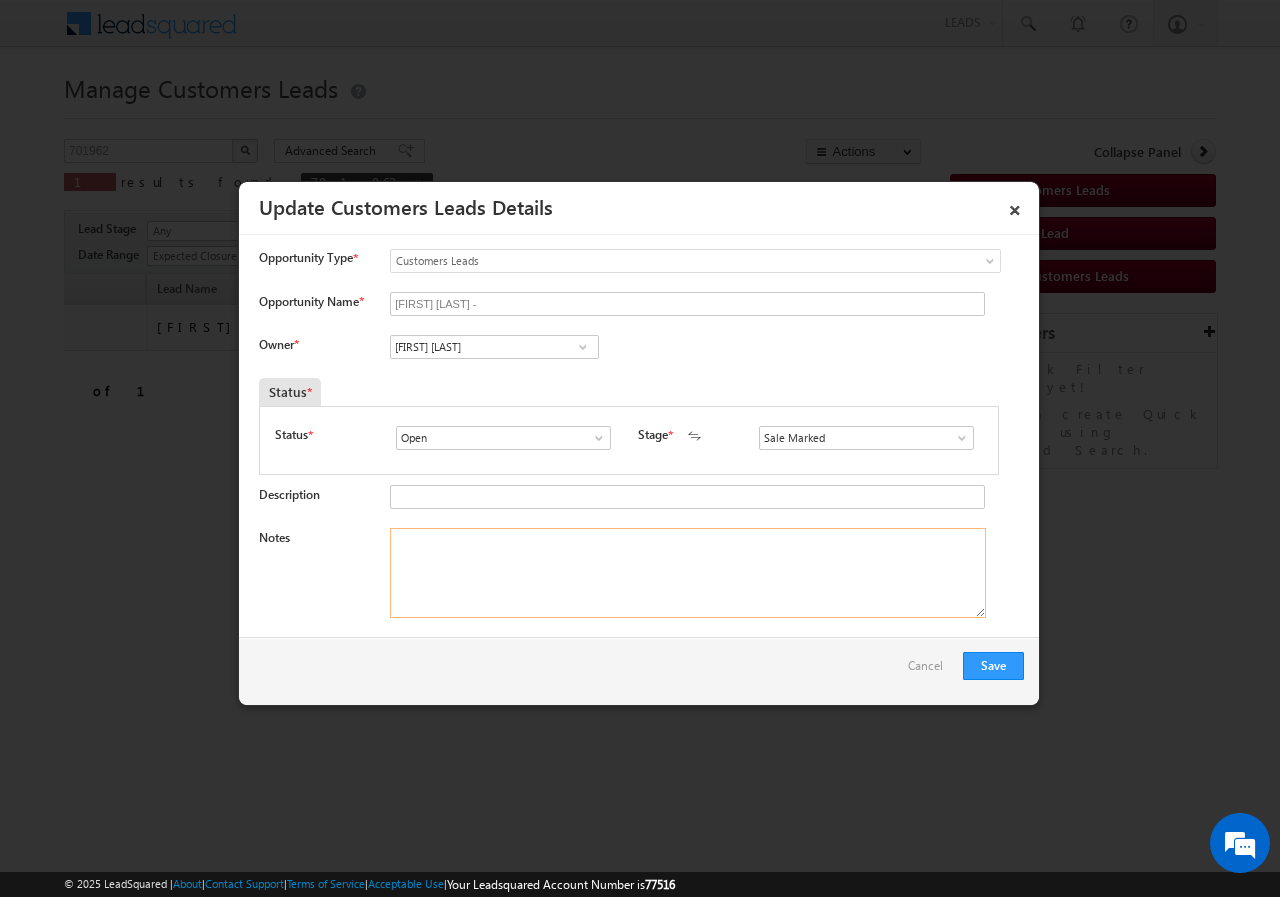 click on "Notes" at bounding box center [688, 573] 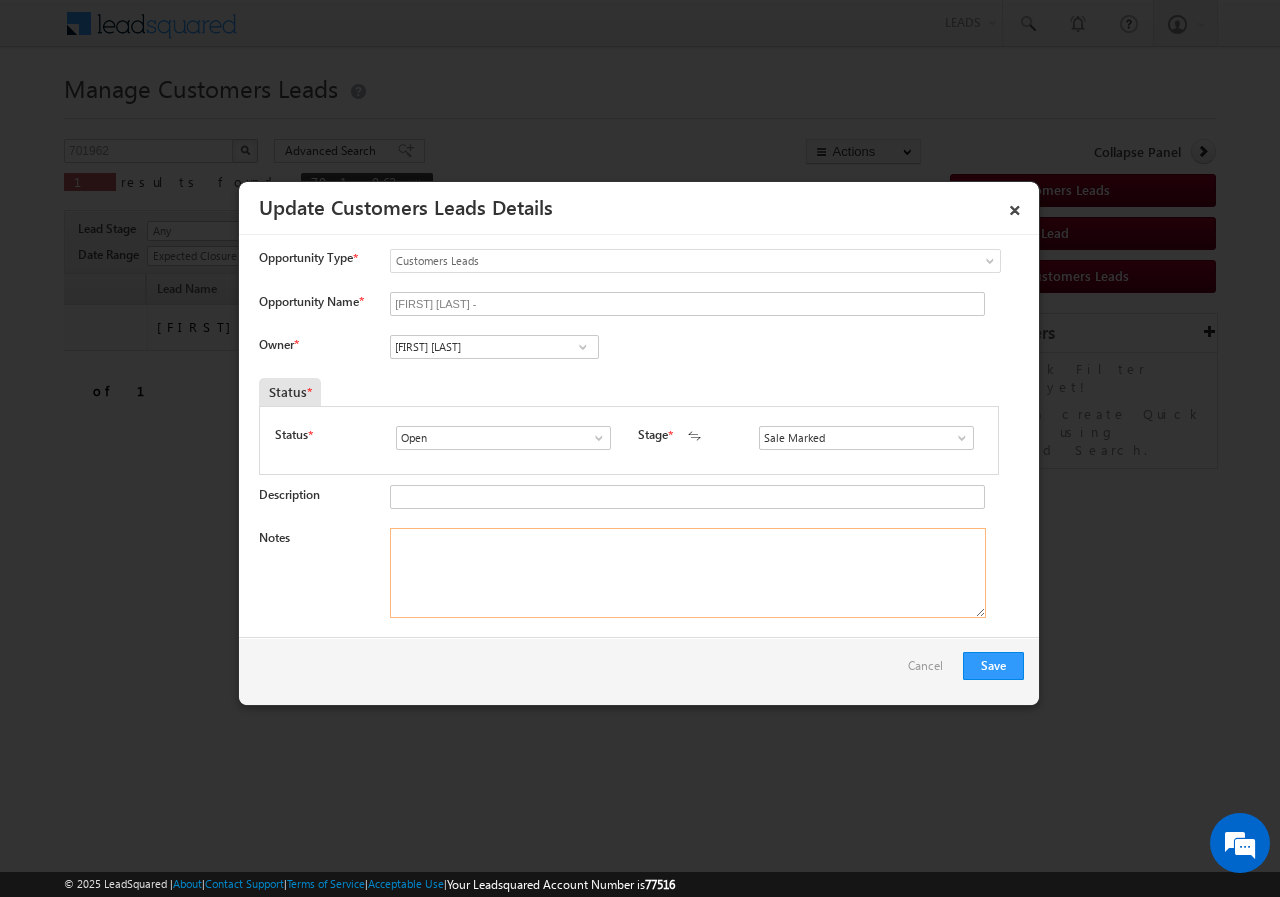 paste on "701962//VB_Know_More// Preeti Preeti//8938094057//purchase// loan req-10L//PV-11// salary-12K//AGE-27//co-app-husband- salary-18k//AGE-33// 243201- Bareilly// property loaction- Rudrapur-263148// Cx ready to Meet RM on 7Th august" 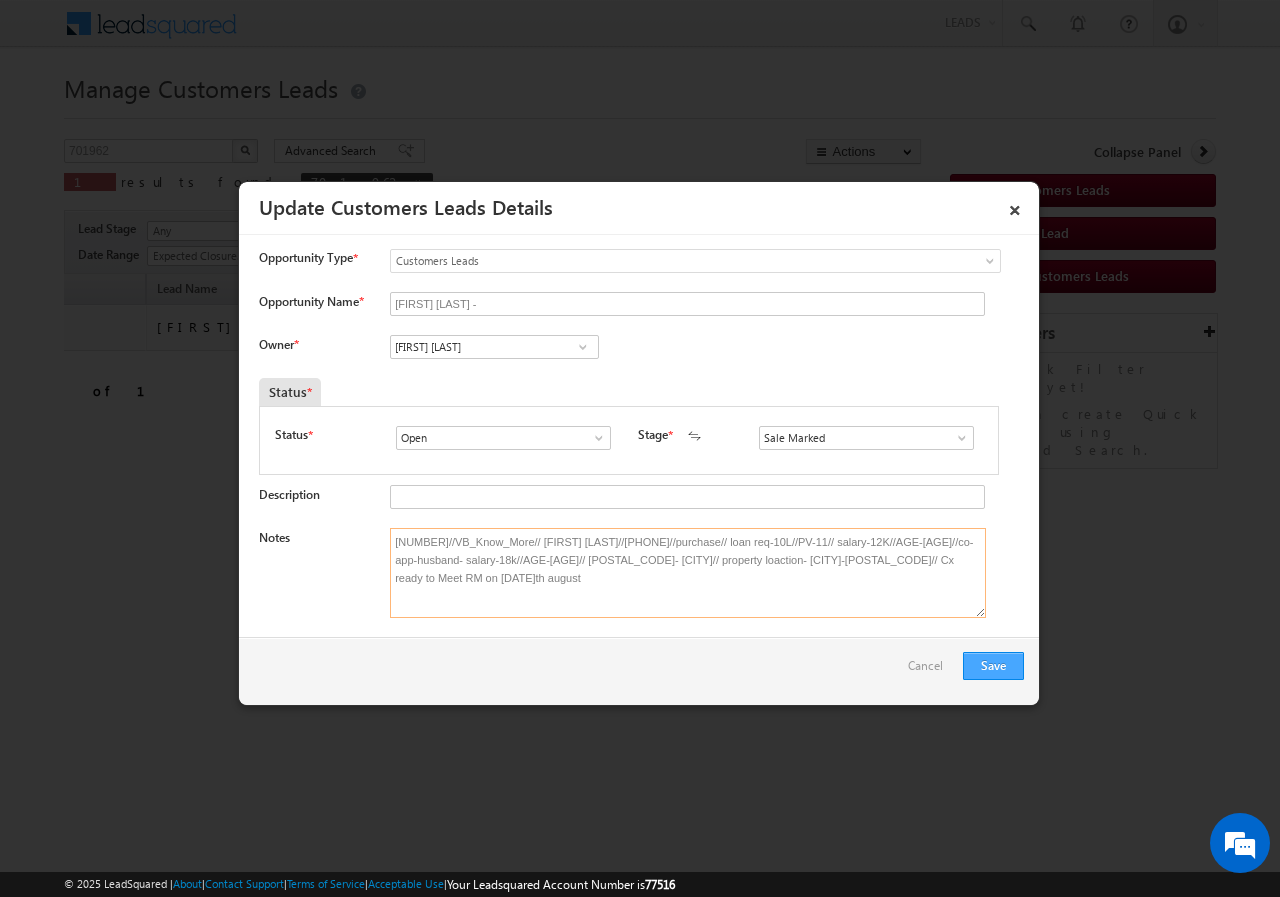 type on "701962//VB_Know_More// Preeti Preeti//8938094057//purchase// loan req-10L//PV-11// salary-12K//AGE-27//co-app-husband- salary-18k//AGE-33// 243201- Bareilly// property loaction- Rudrapur-263148// Cx ready to Meet RM on 7Th august" 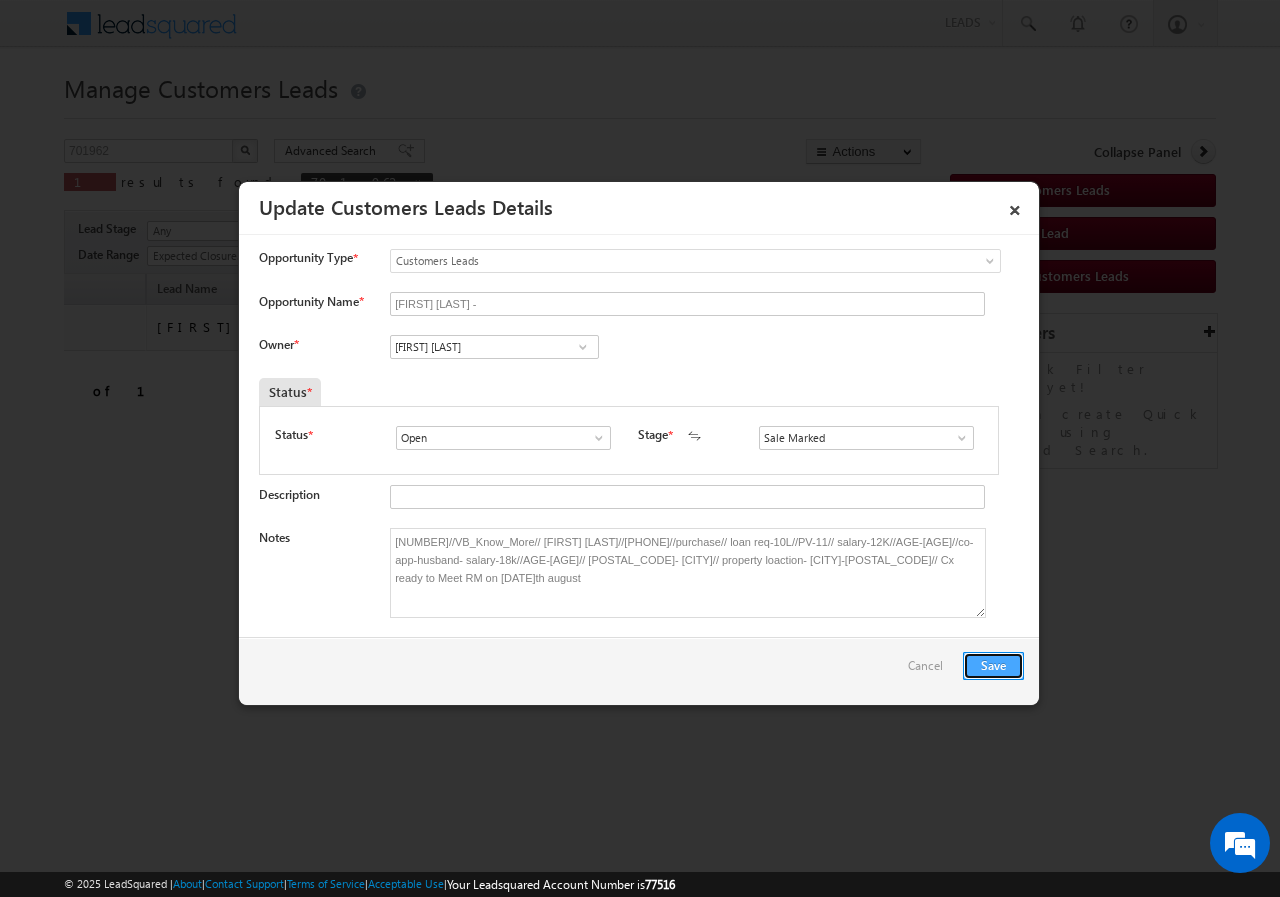 click on "Save" at bounding box center [993, 666] 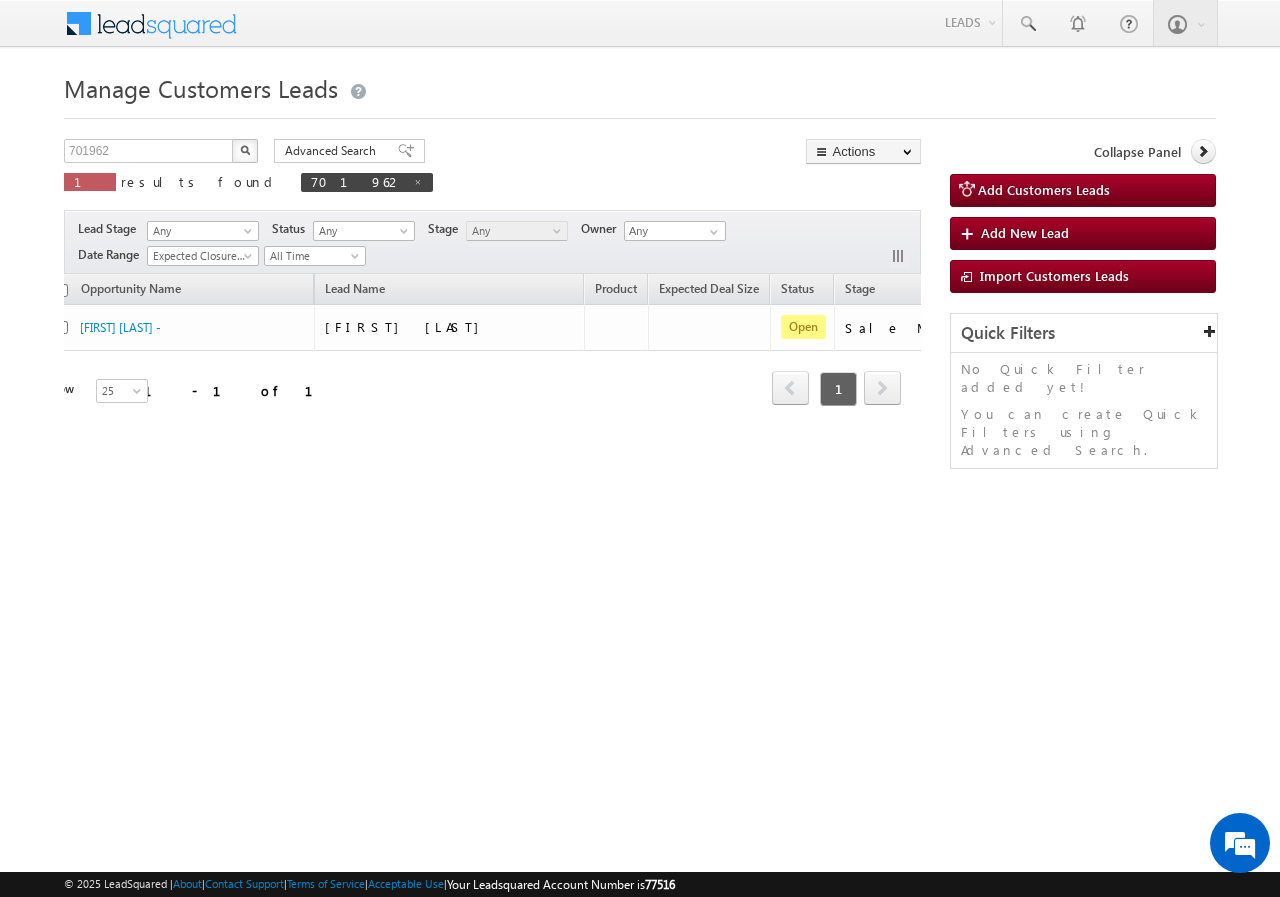 scroll, scrollTop: 0, scrollLeft: 0, axis: both 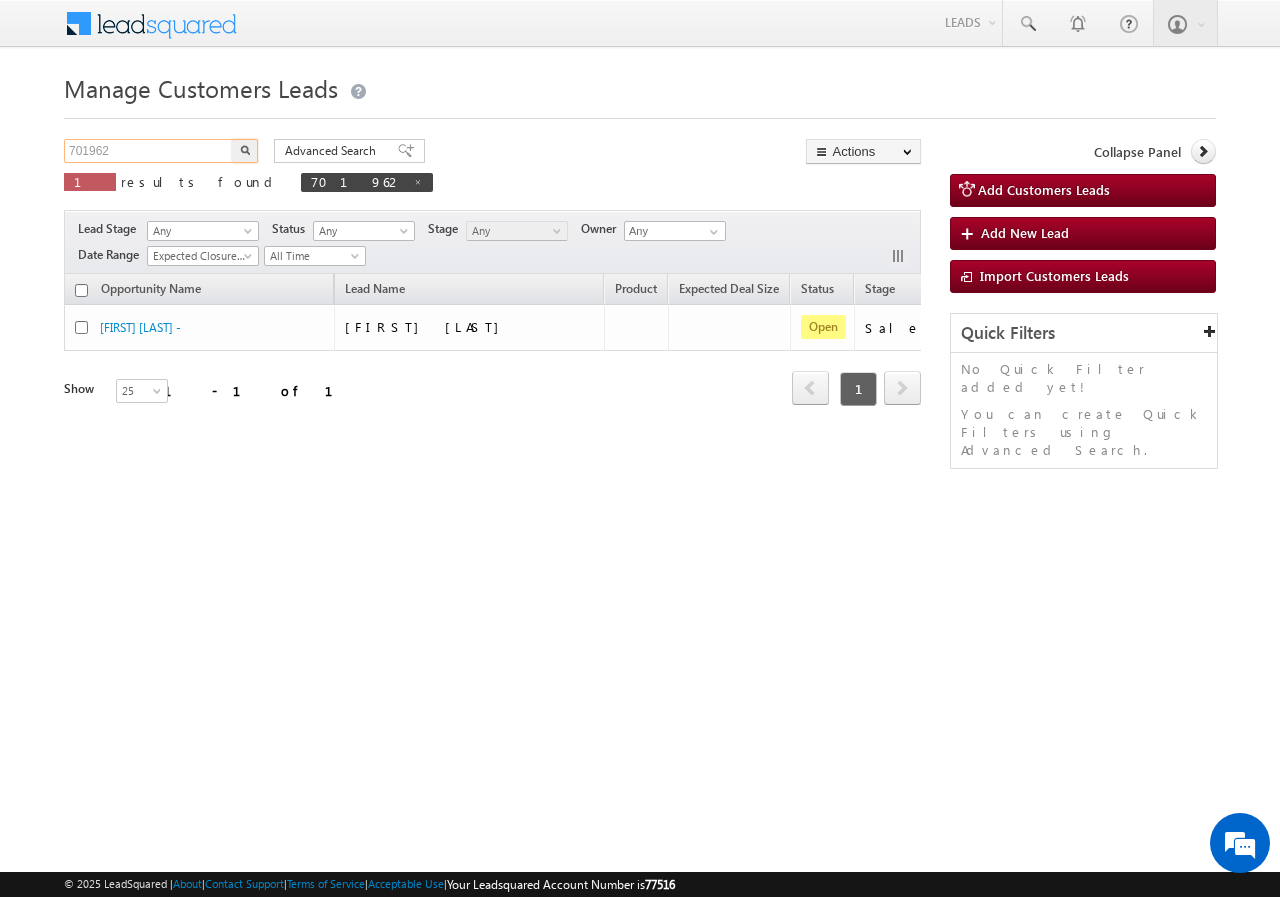 click on "701962" at bounding box center (149, 151) 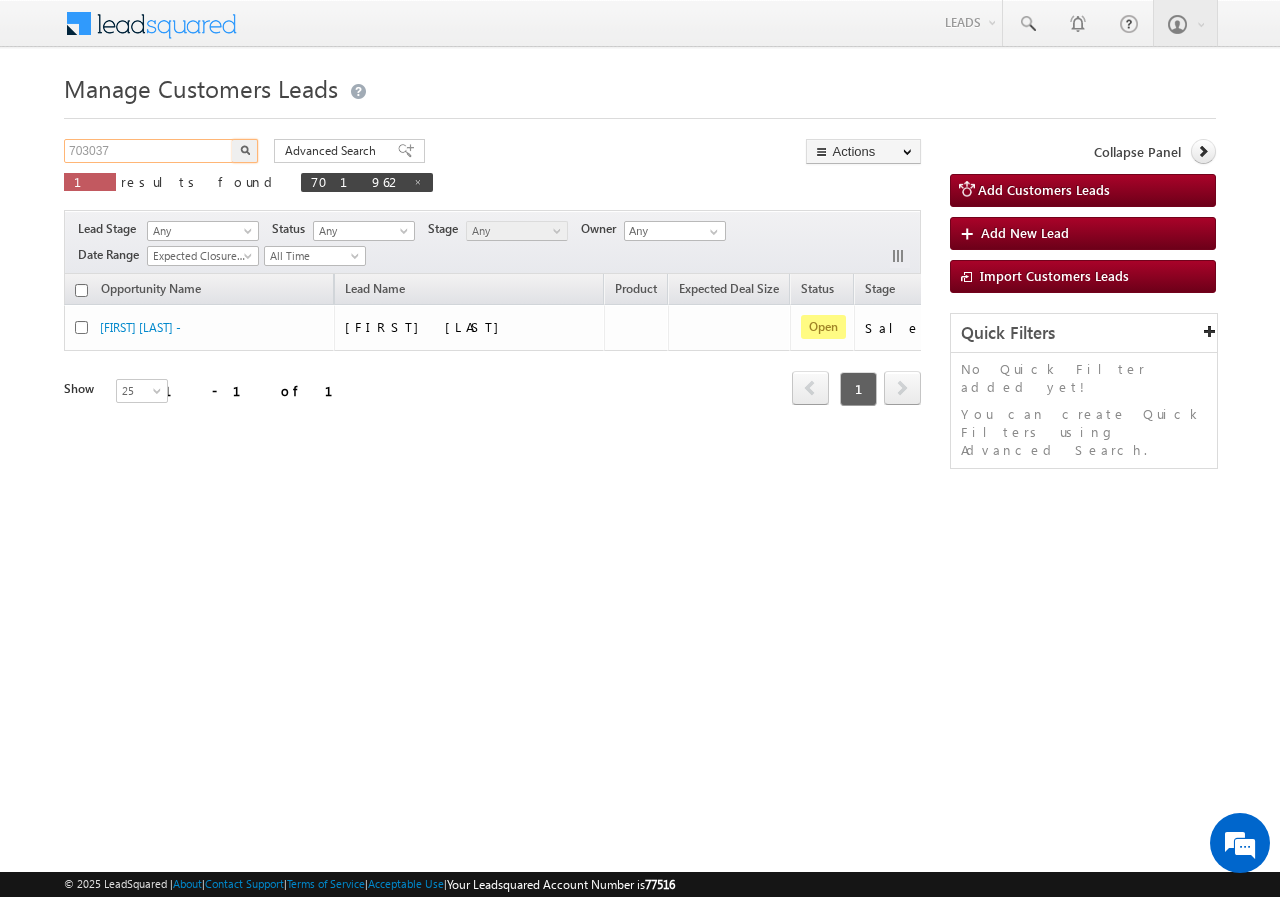 type on "703037" 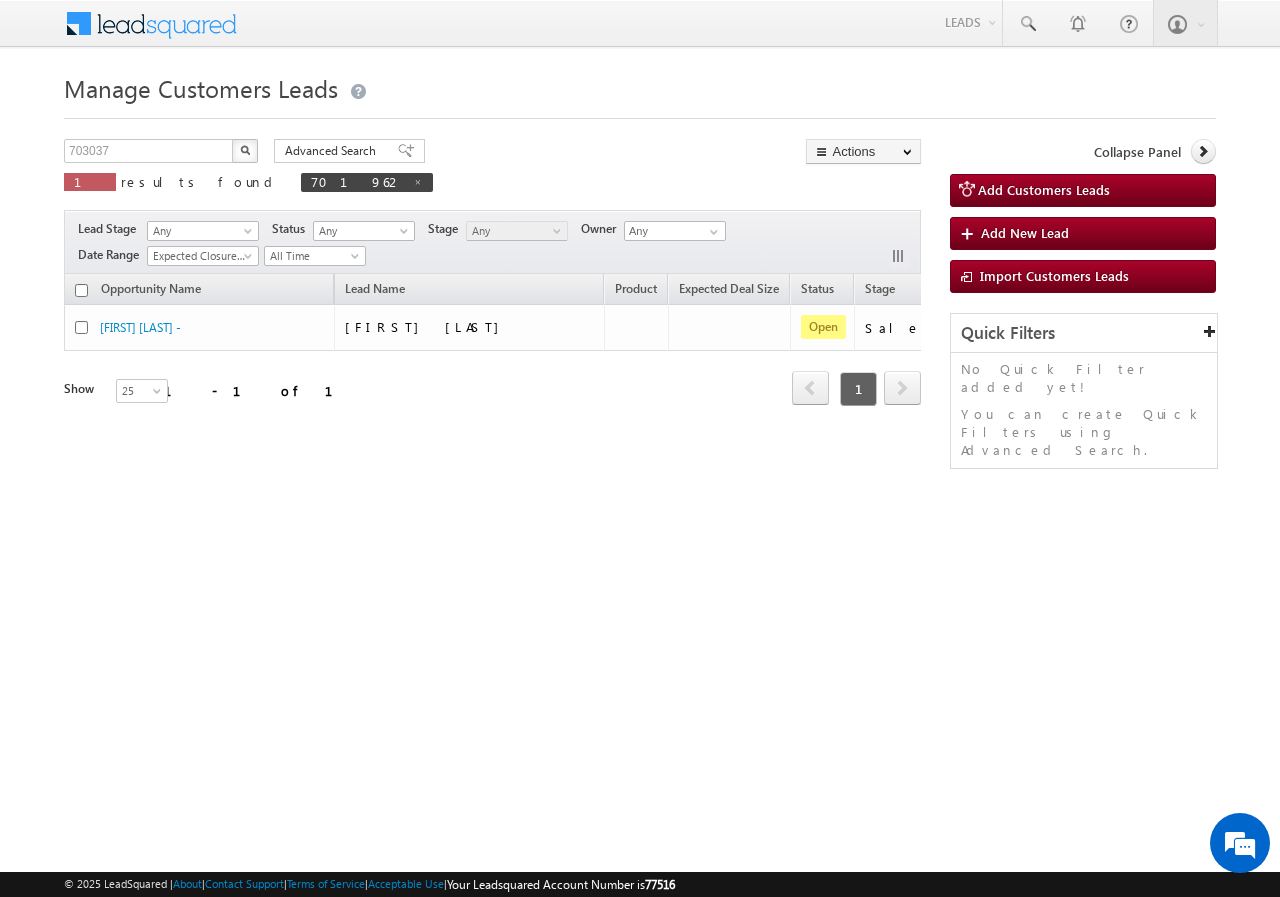 click at bounding box center (245, 150) 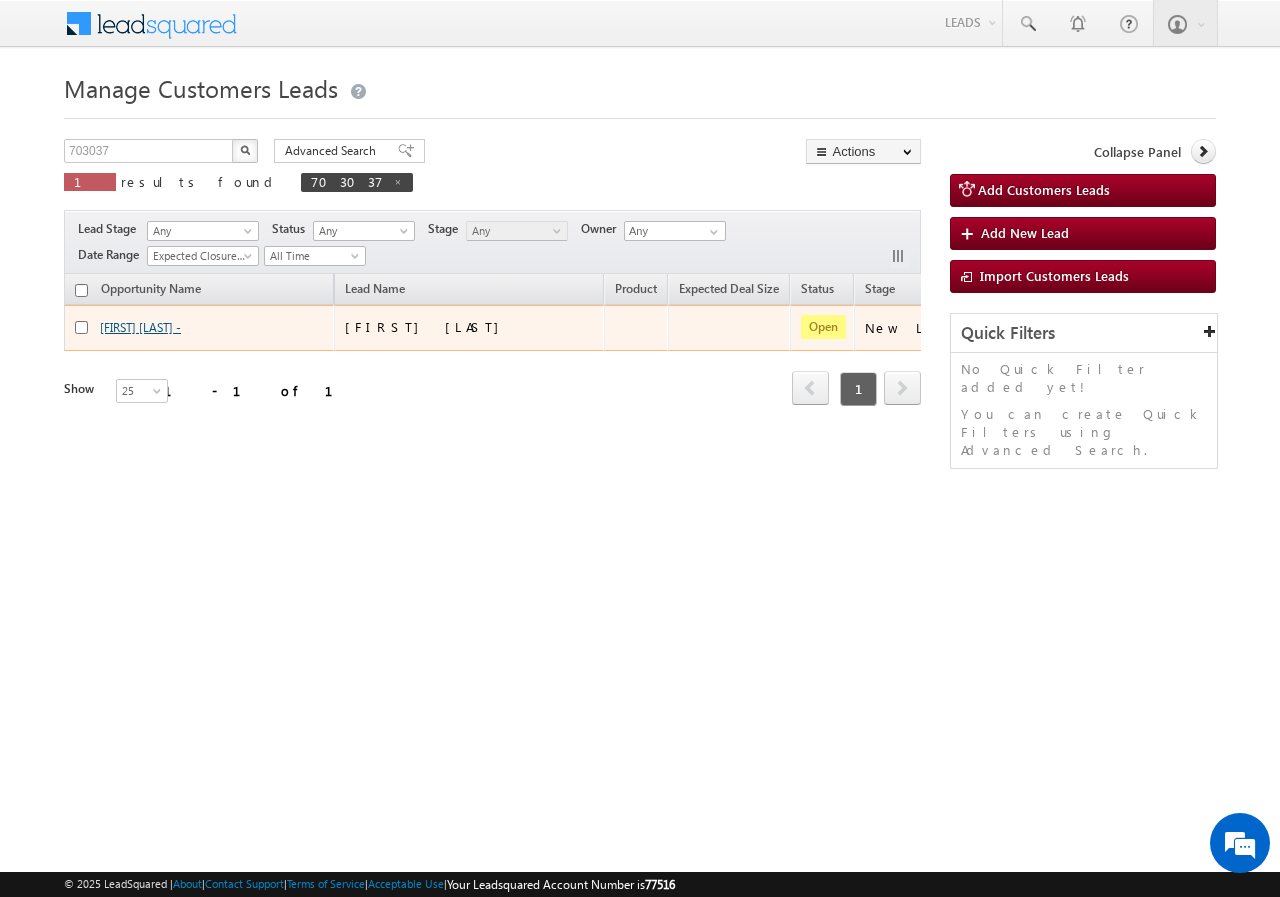 click on "[FIRST] [LAST]  -" at bounding box center (140, 327) 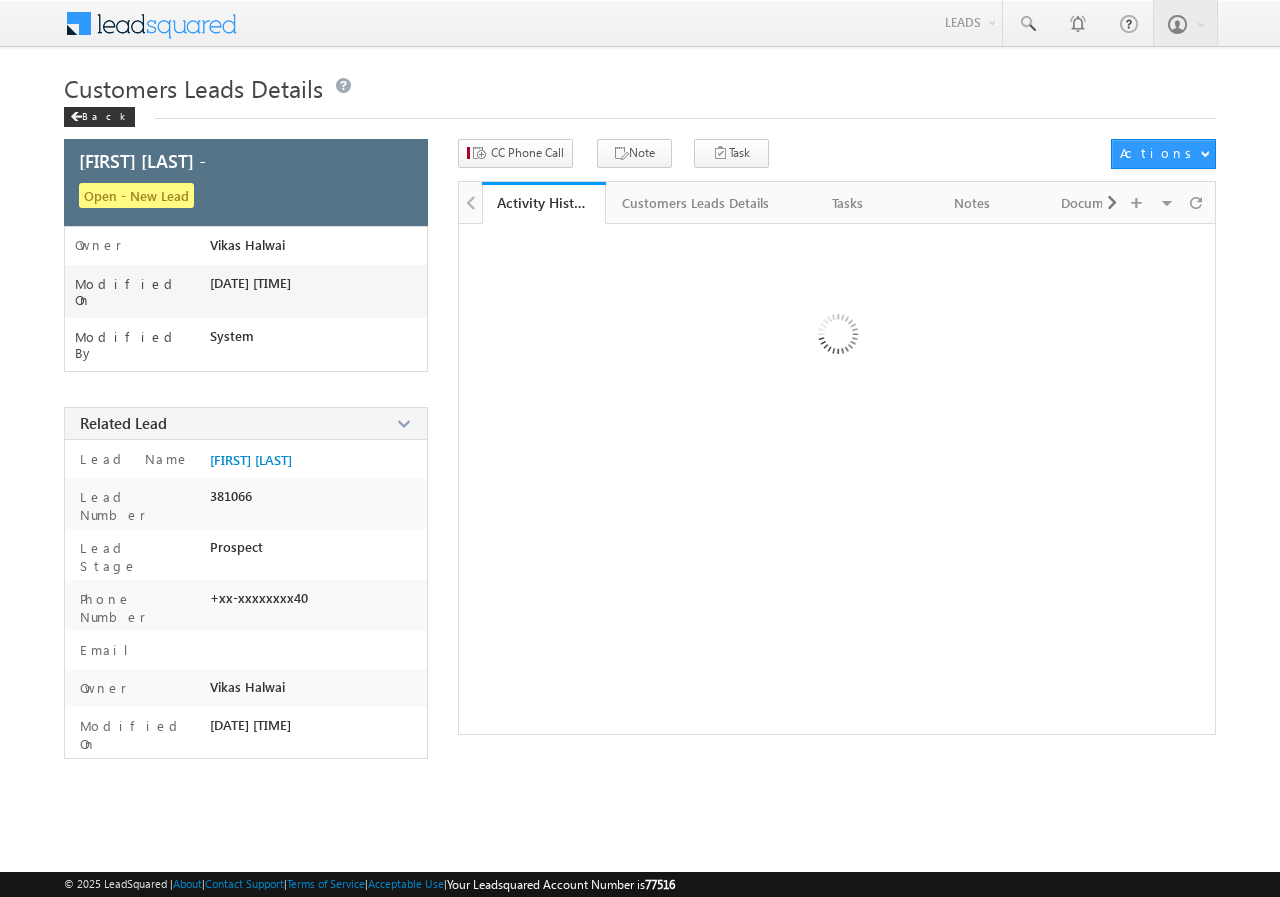 scroll, scrollTop: 0, scrollLeft: 0, axis: both 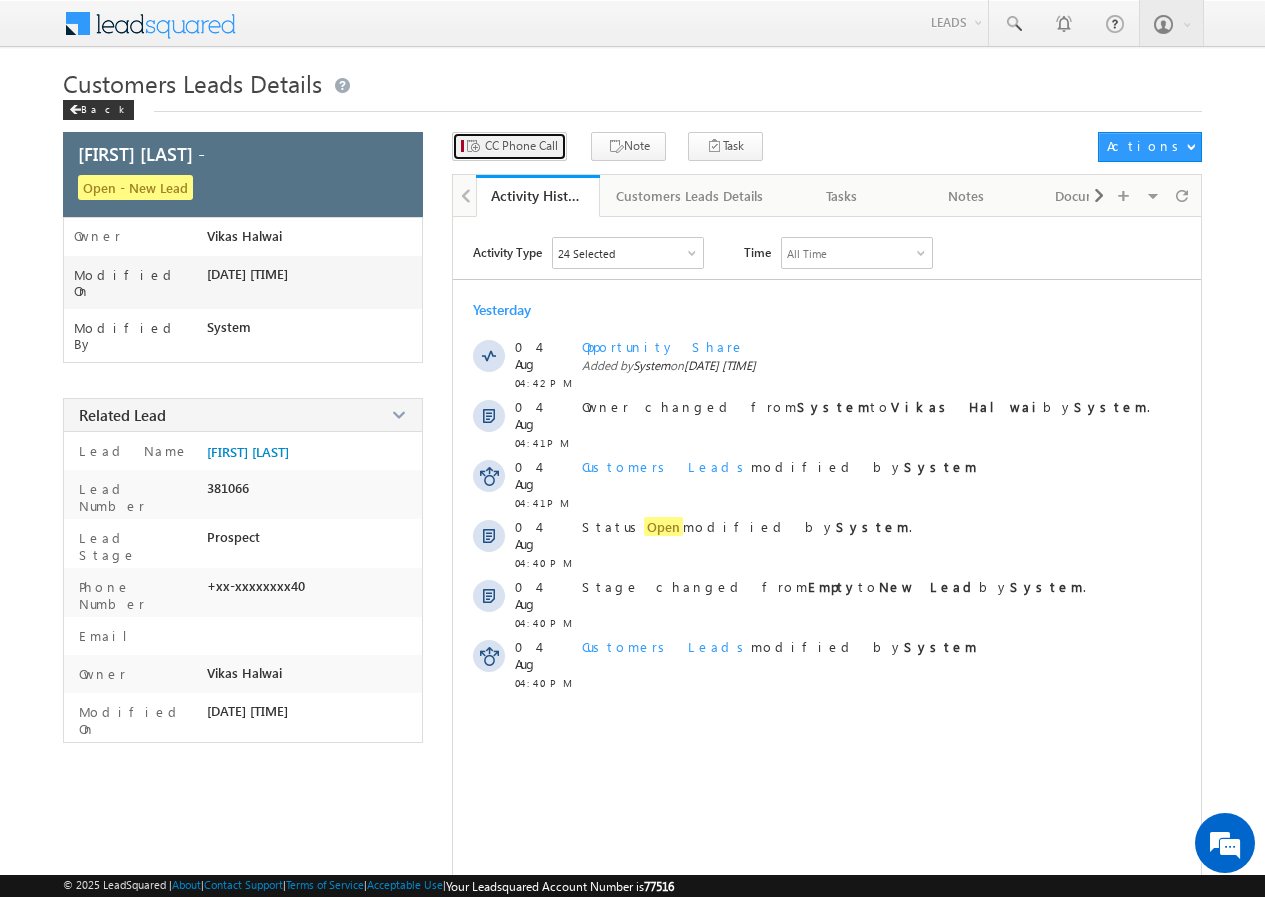 click on "CC Phone Call" at bounding box center (521, 146) 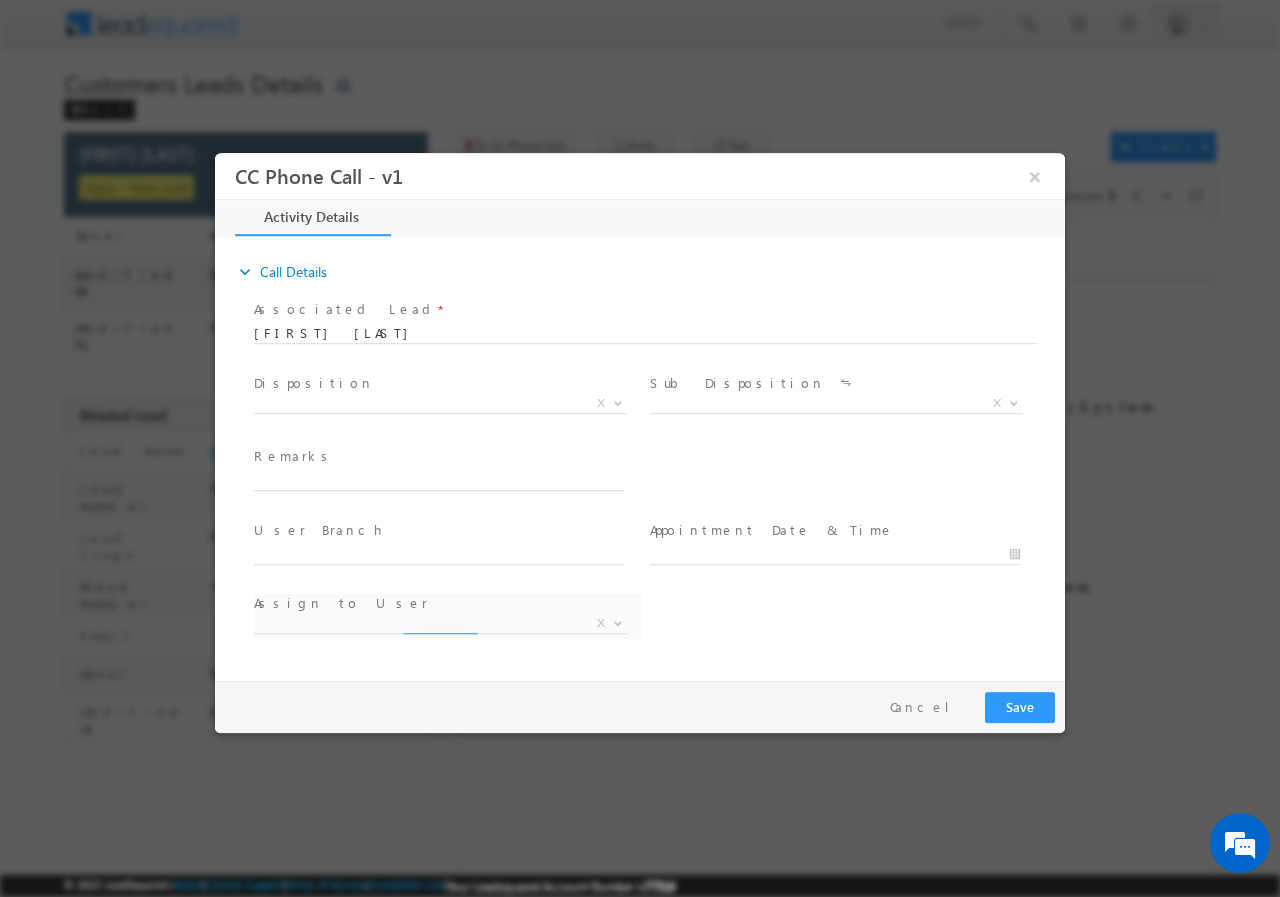 select on "[EMAIL]" 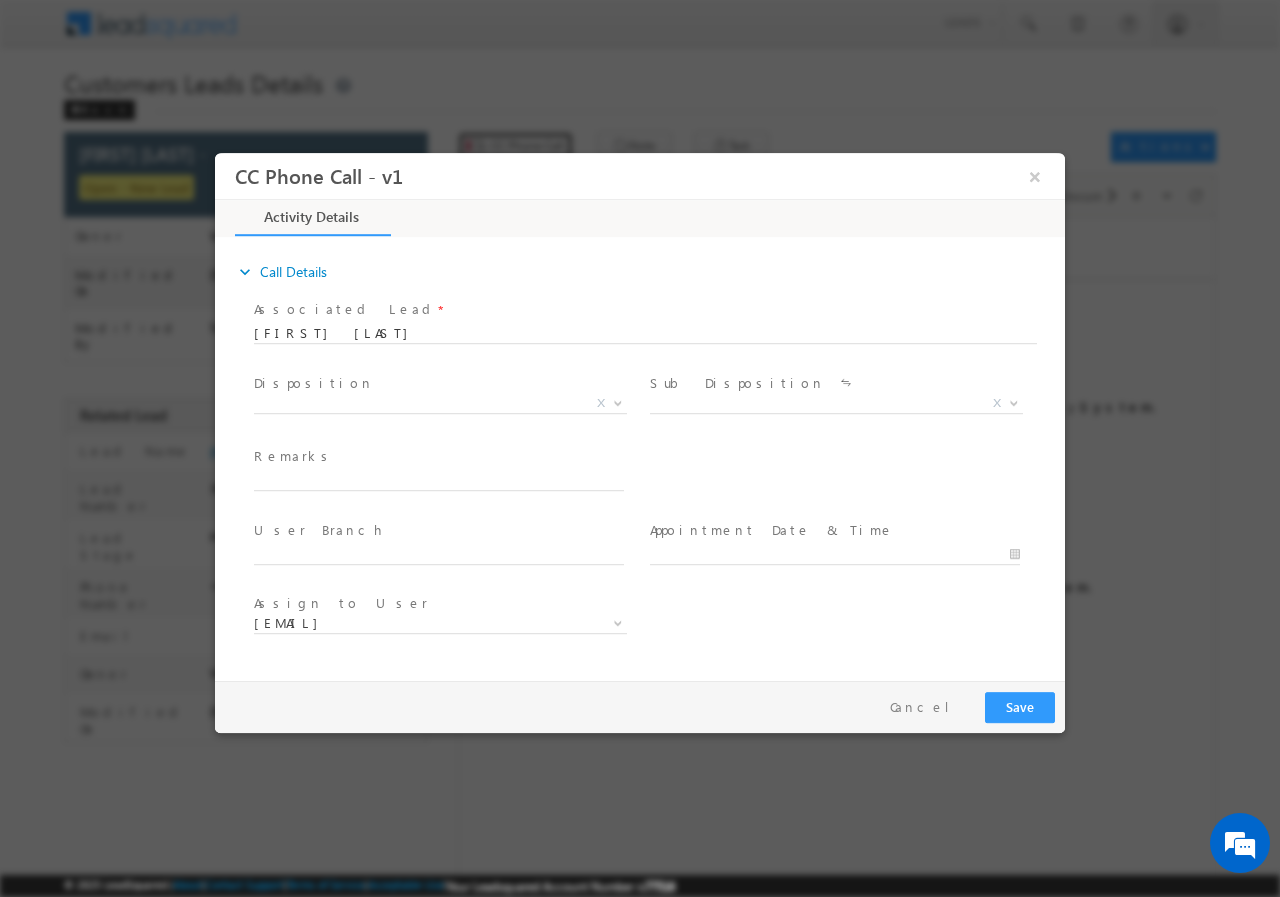 scroll, scrollTop: 0, scrollLeft: 0, axis: both 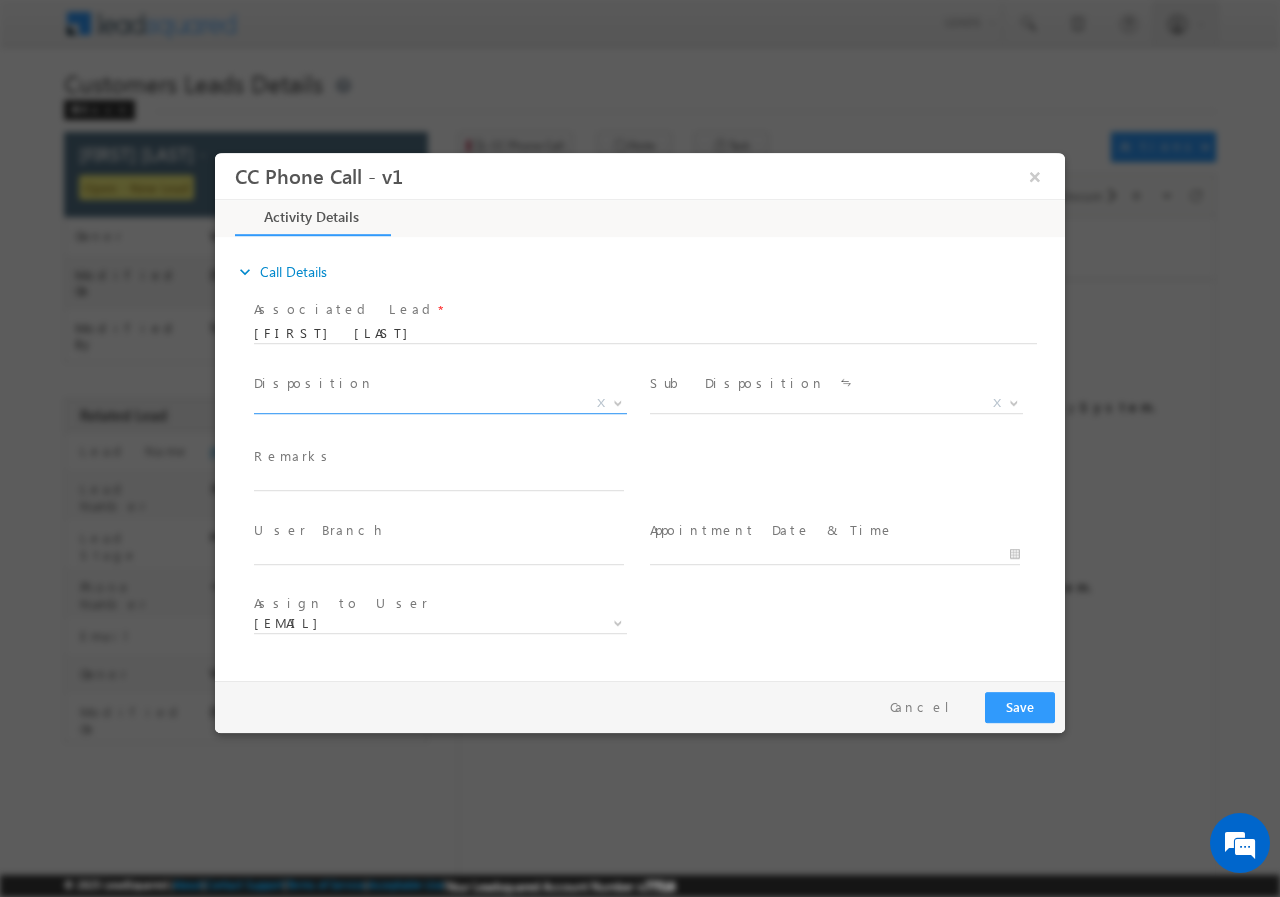 click on "X" at bounding box center [440, 403] 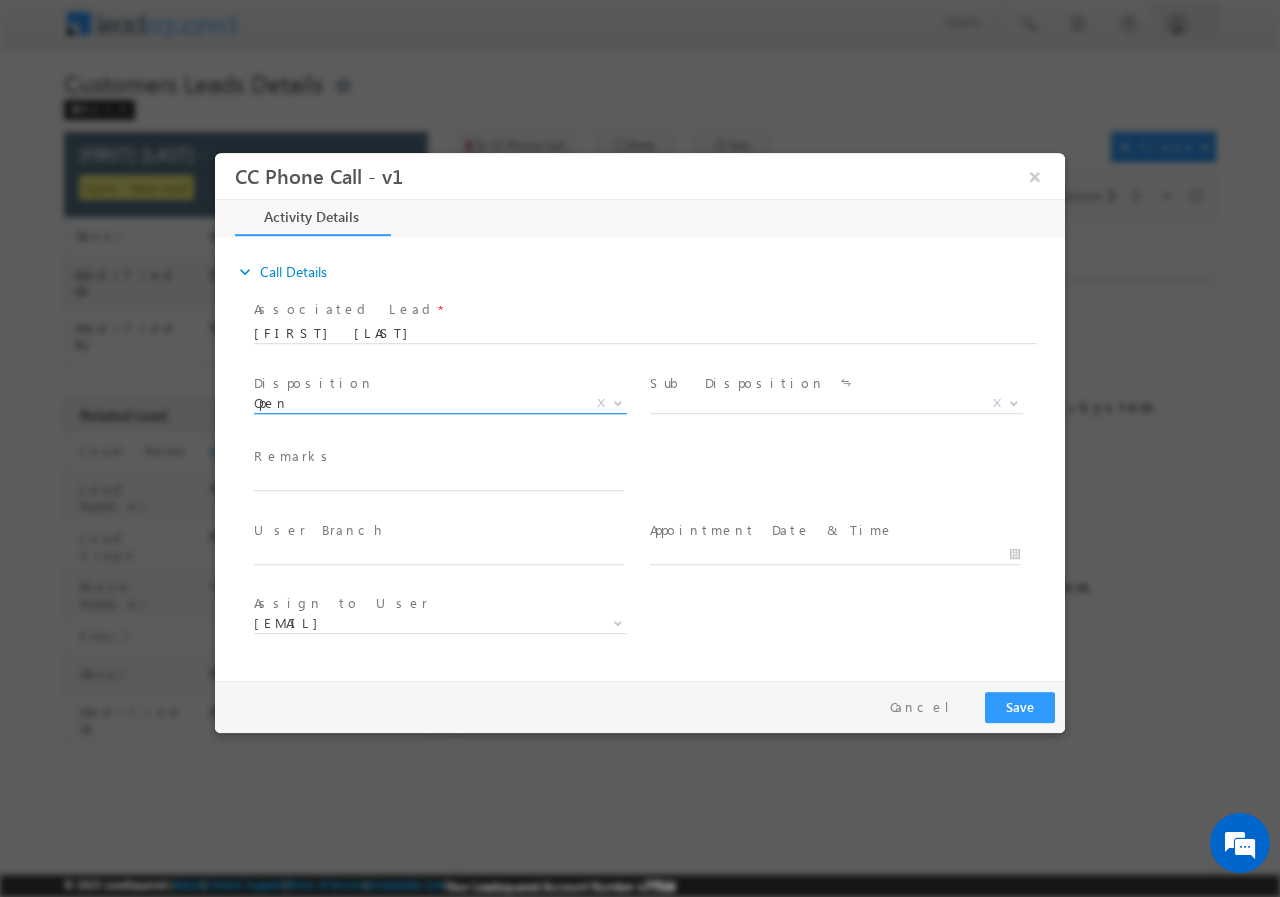 click on "Open" at bounding box center (416, 402) 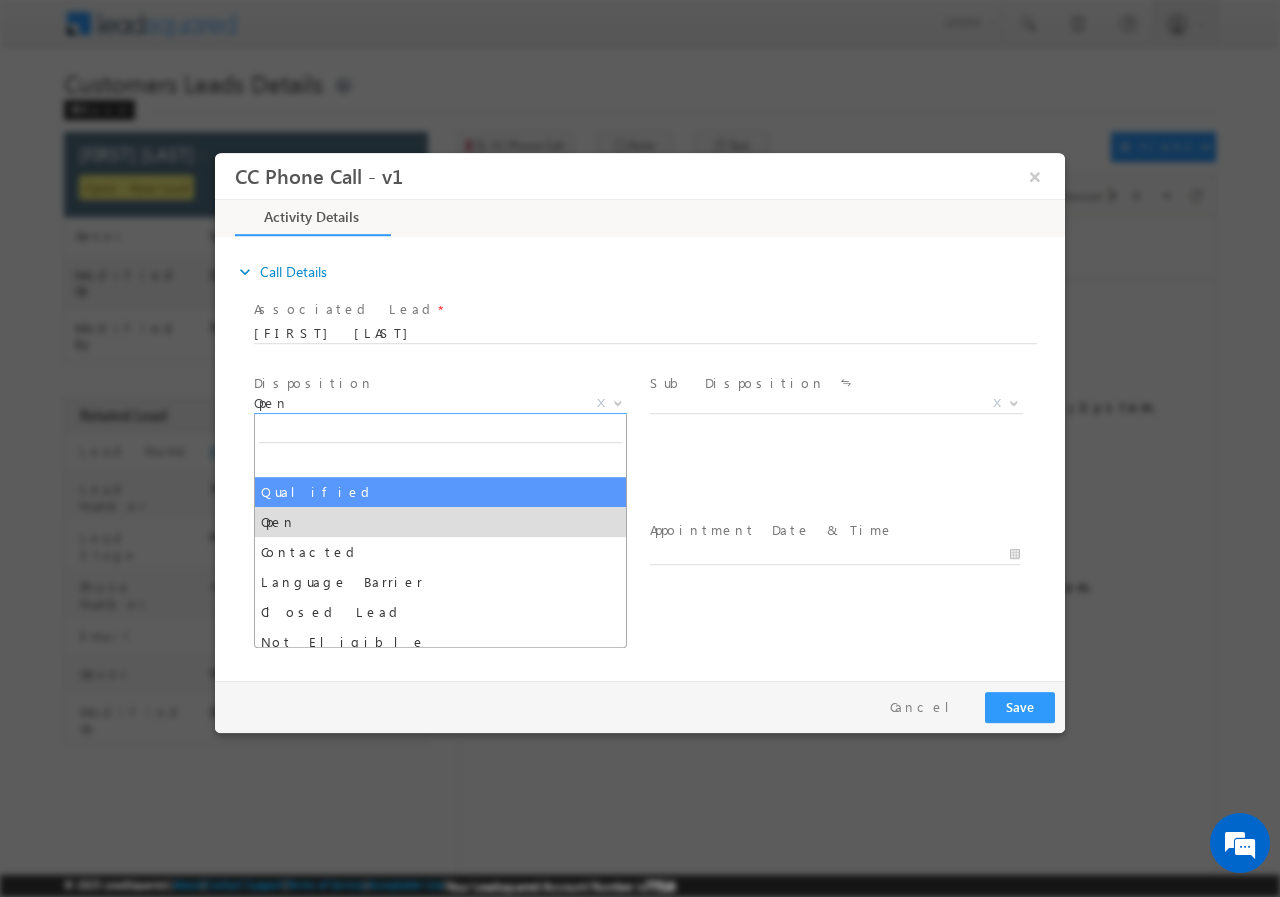 select on "Qualified" 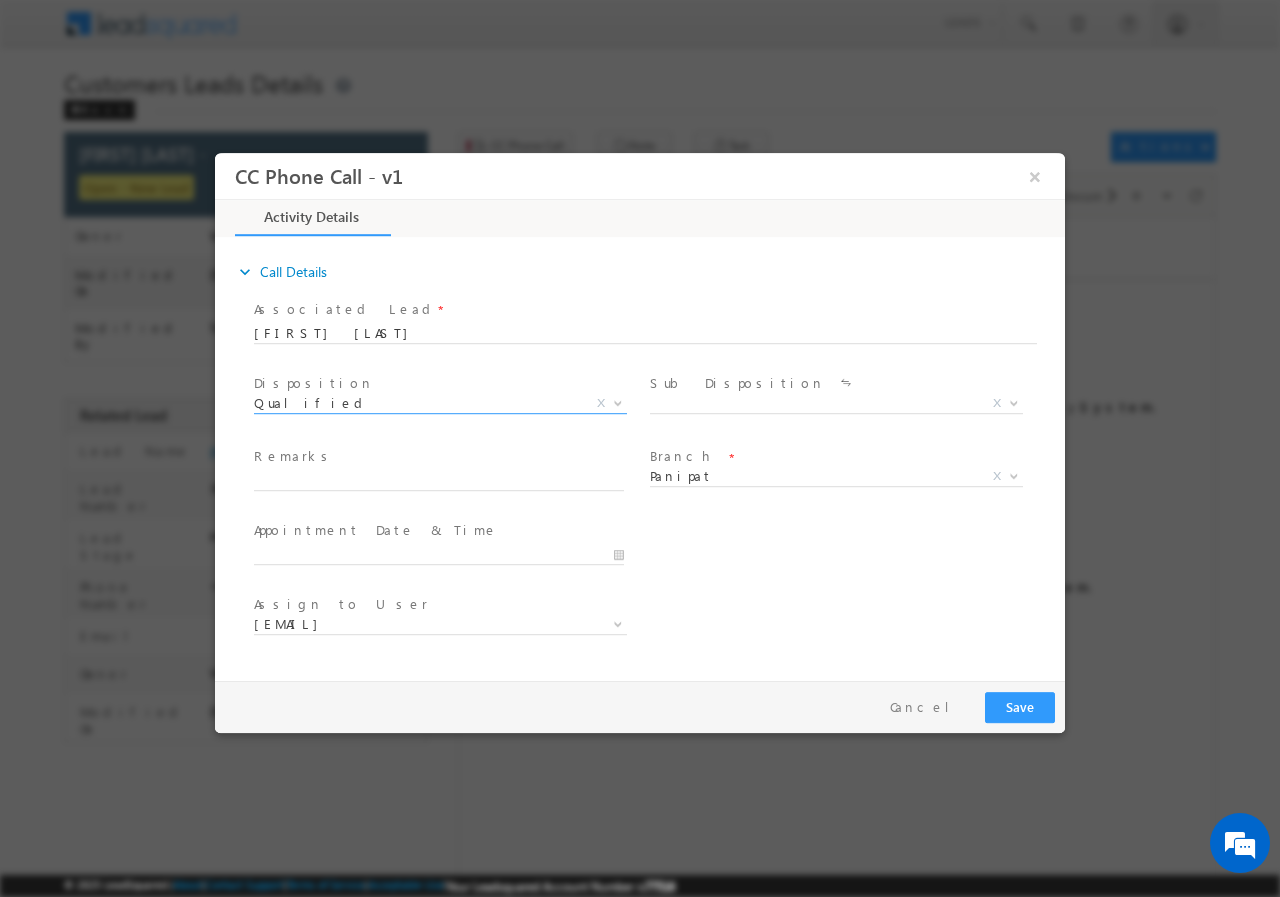 click on "Sub Disposition
*" at bounding box center [834, 383] 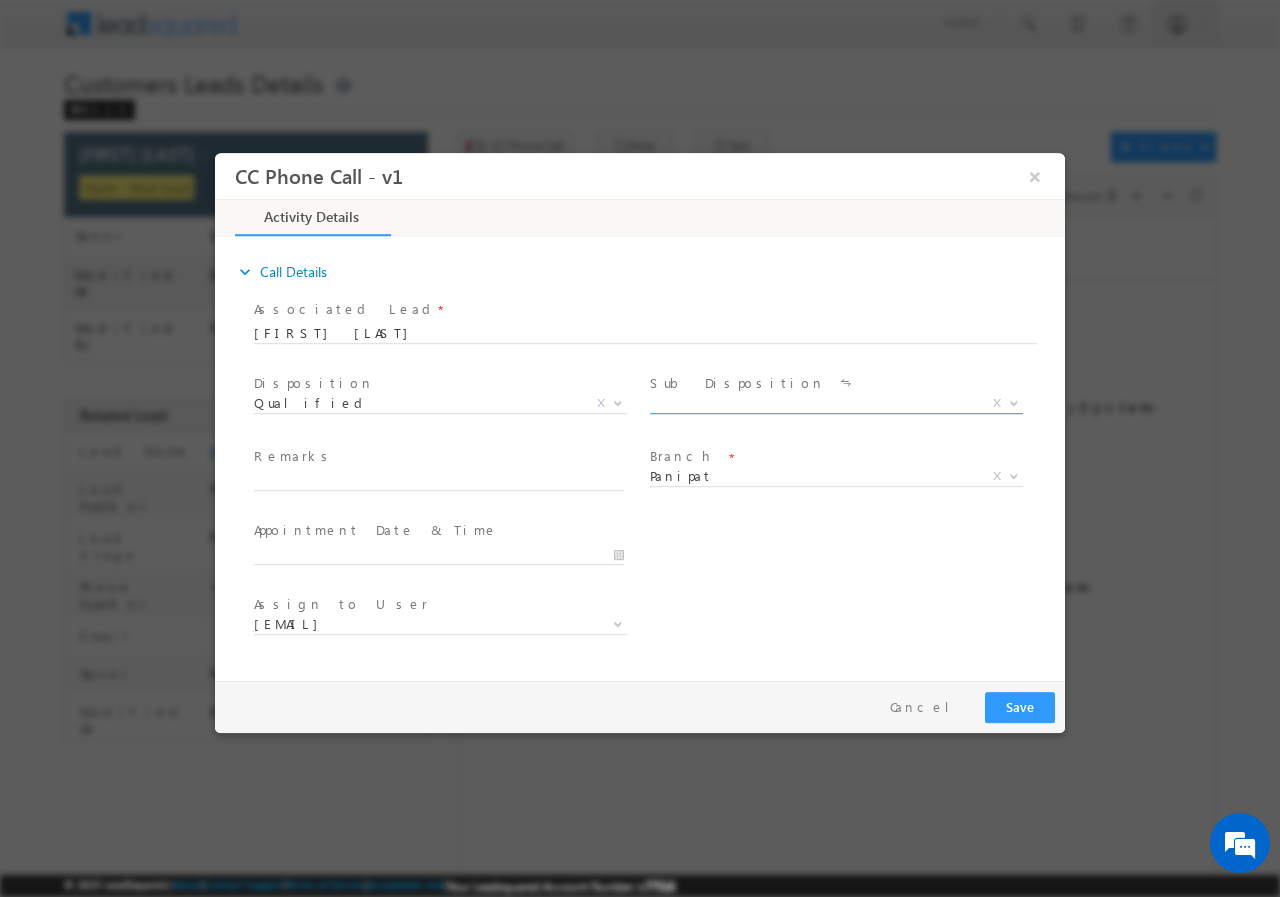 click on "X" at bounding box center (836, 403) 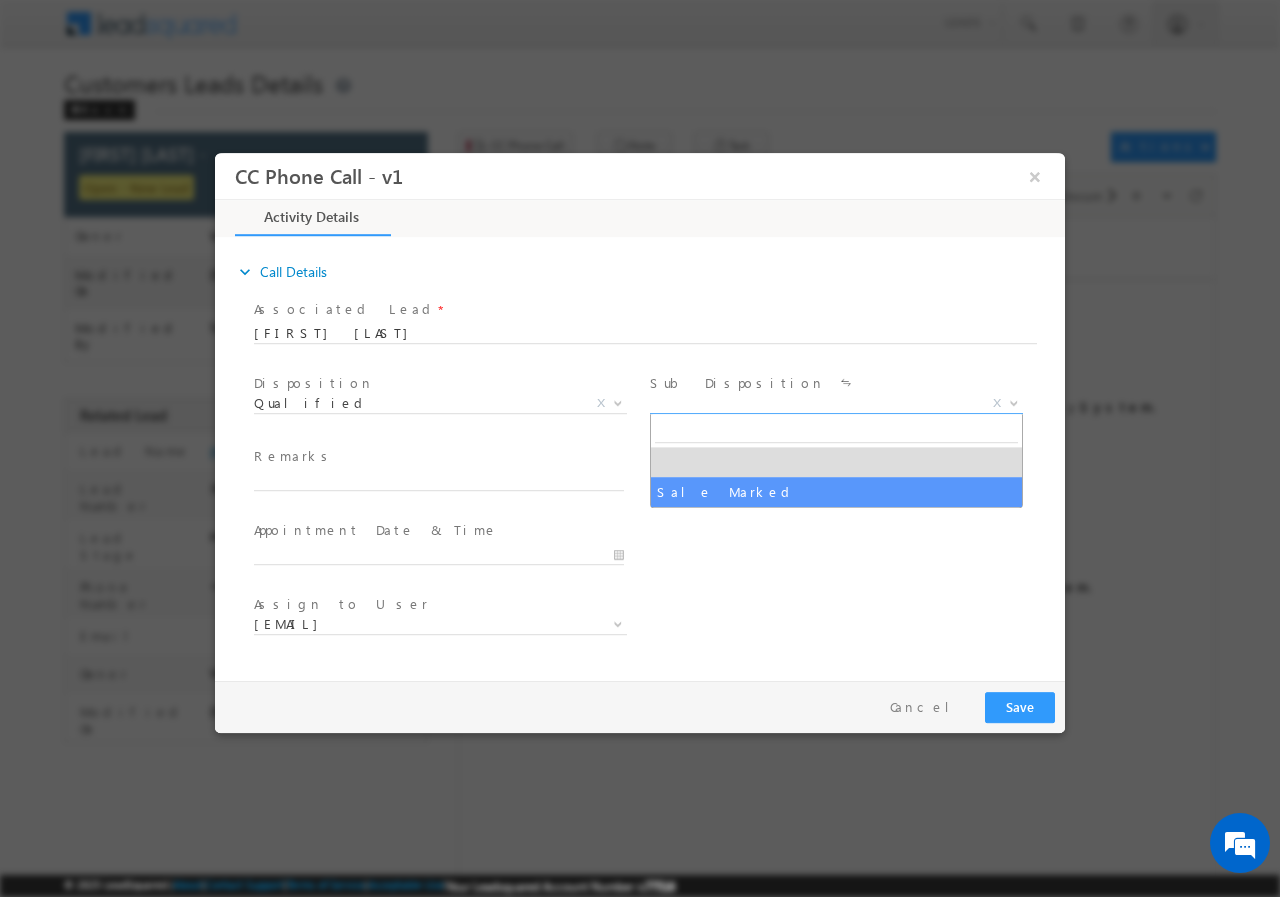 select on "Sale Marked" 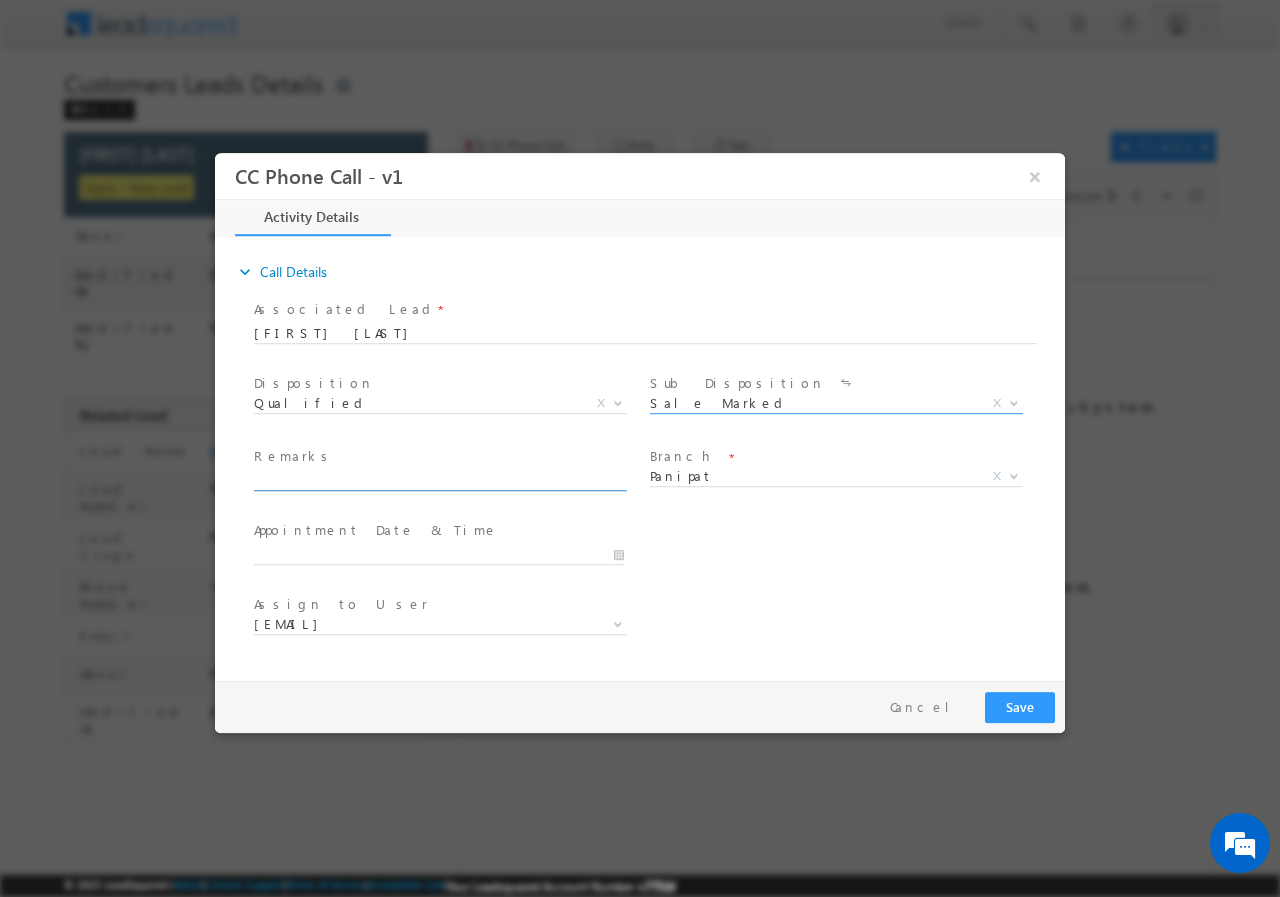 click at bounding box center [439, 480] 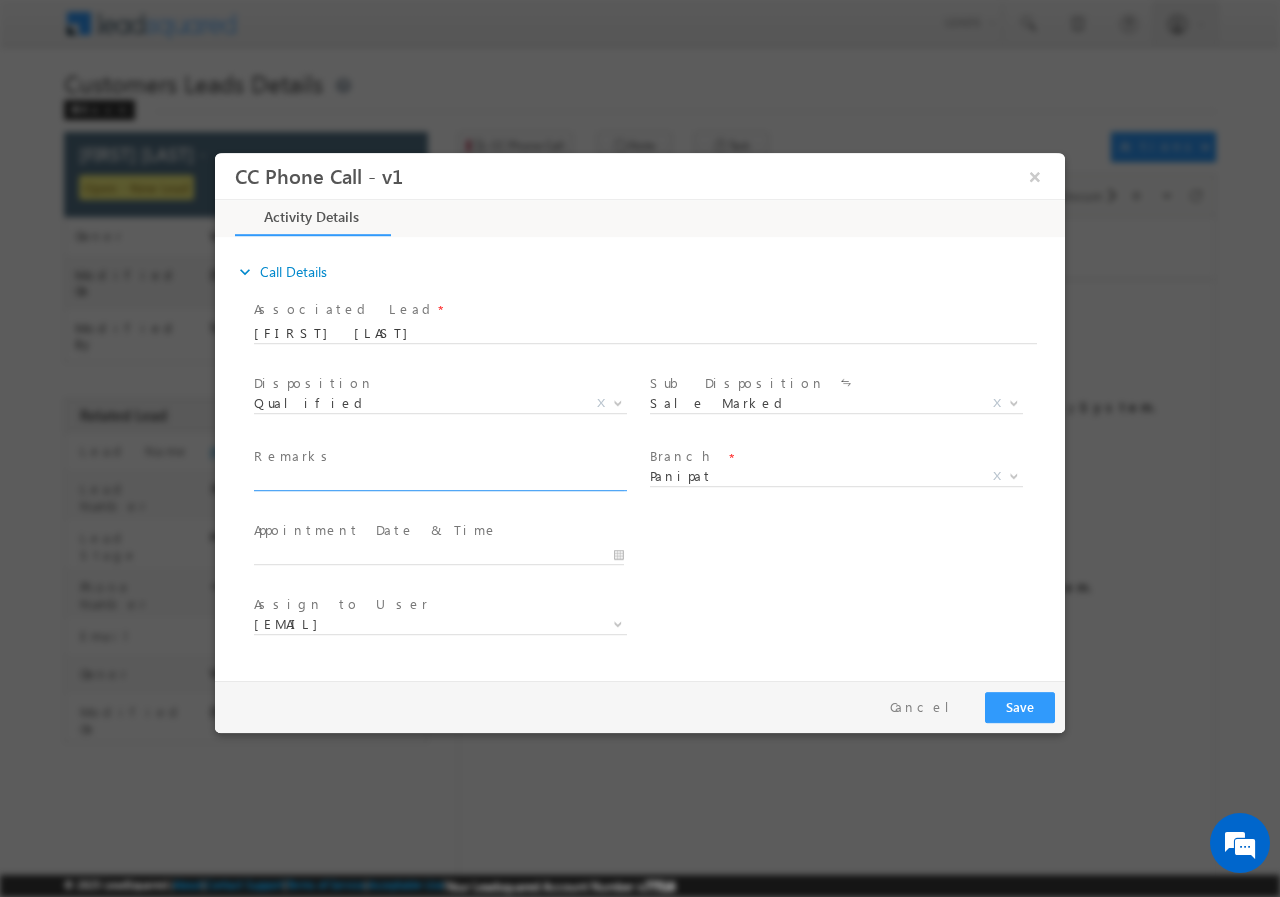 paste on "703037//VB_Know_More// [FIRST] [LAST]//[PHONE]// P+C// loan req-7L-8L// salary-25K(in acc)//pv-12L//Cibil-776// Age-[AGE]// [CITY]-[POSTCODE]// Cx is ready to meet RM today after 5 pm" 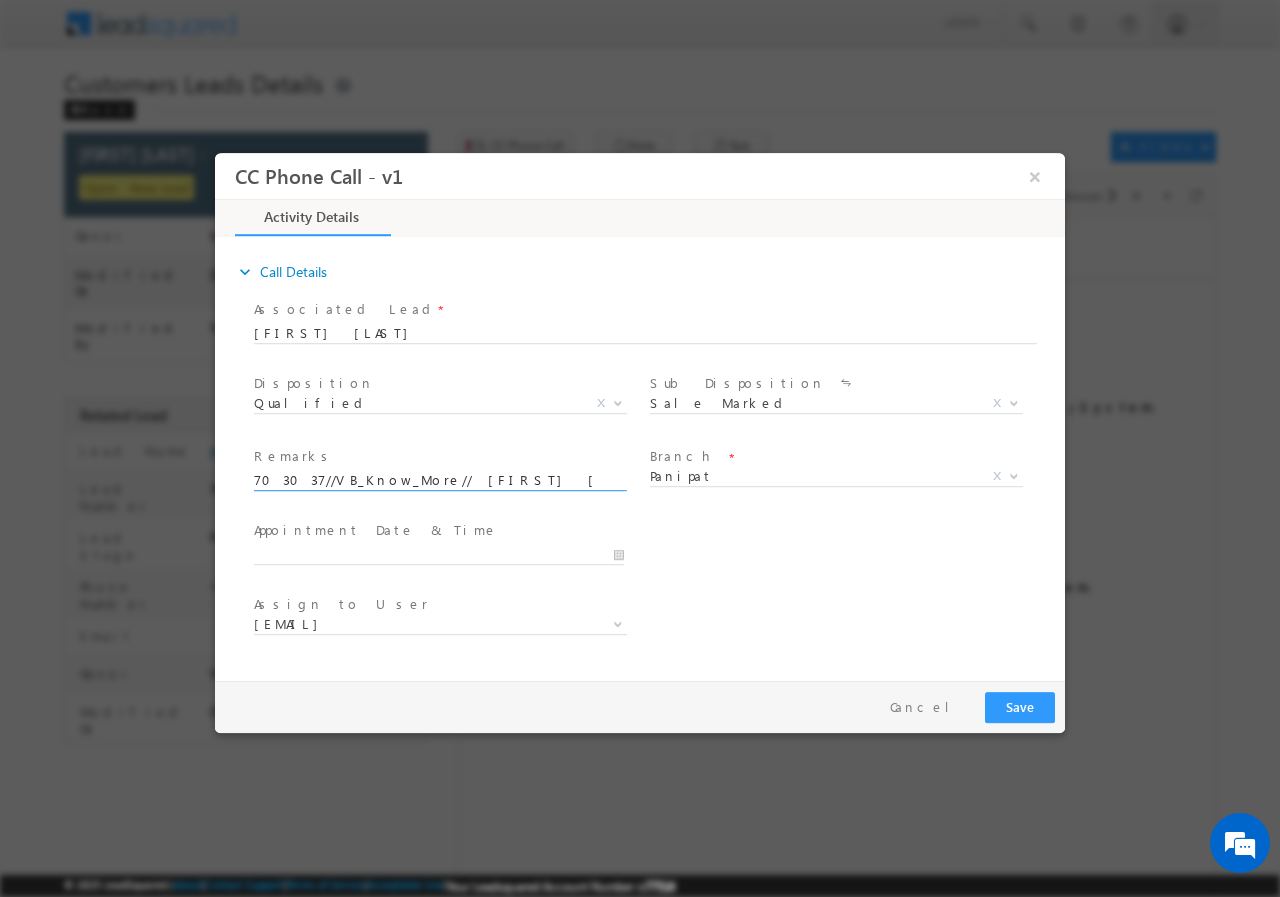 scroll, scrollTop: 0, scrollLeft: 725, axis: horizontal 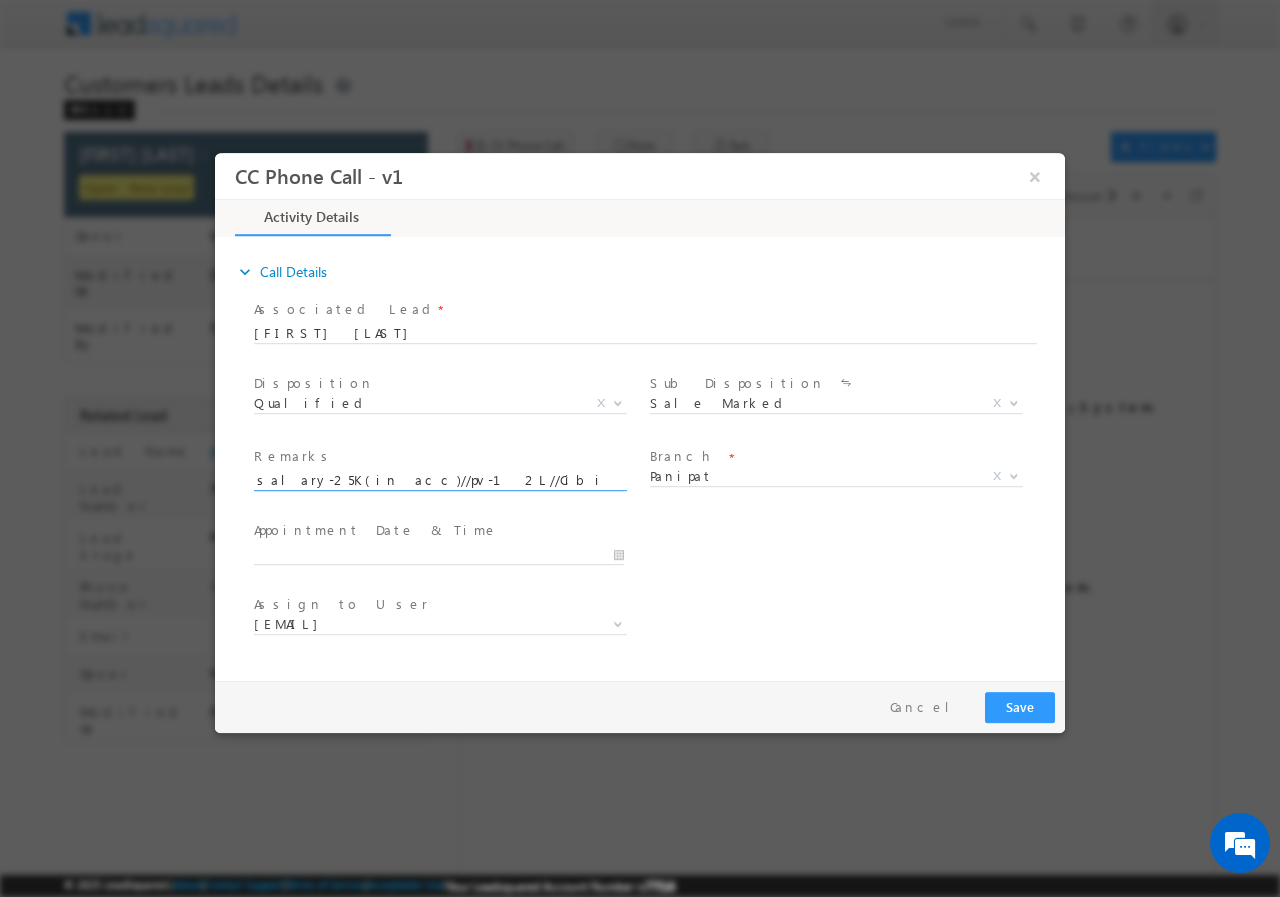 type on "703037//VB_Know_More// [FIRST] [LAST]//[PHONE]// P+C// loan req-7L-8L// salary-25K(in acc)//pv-12L//Cibil-776// Age-[AGE]// [CITY]-[POSTCODE]// Cx is ready to meet RM today after 5 pm" 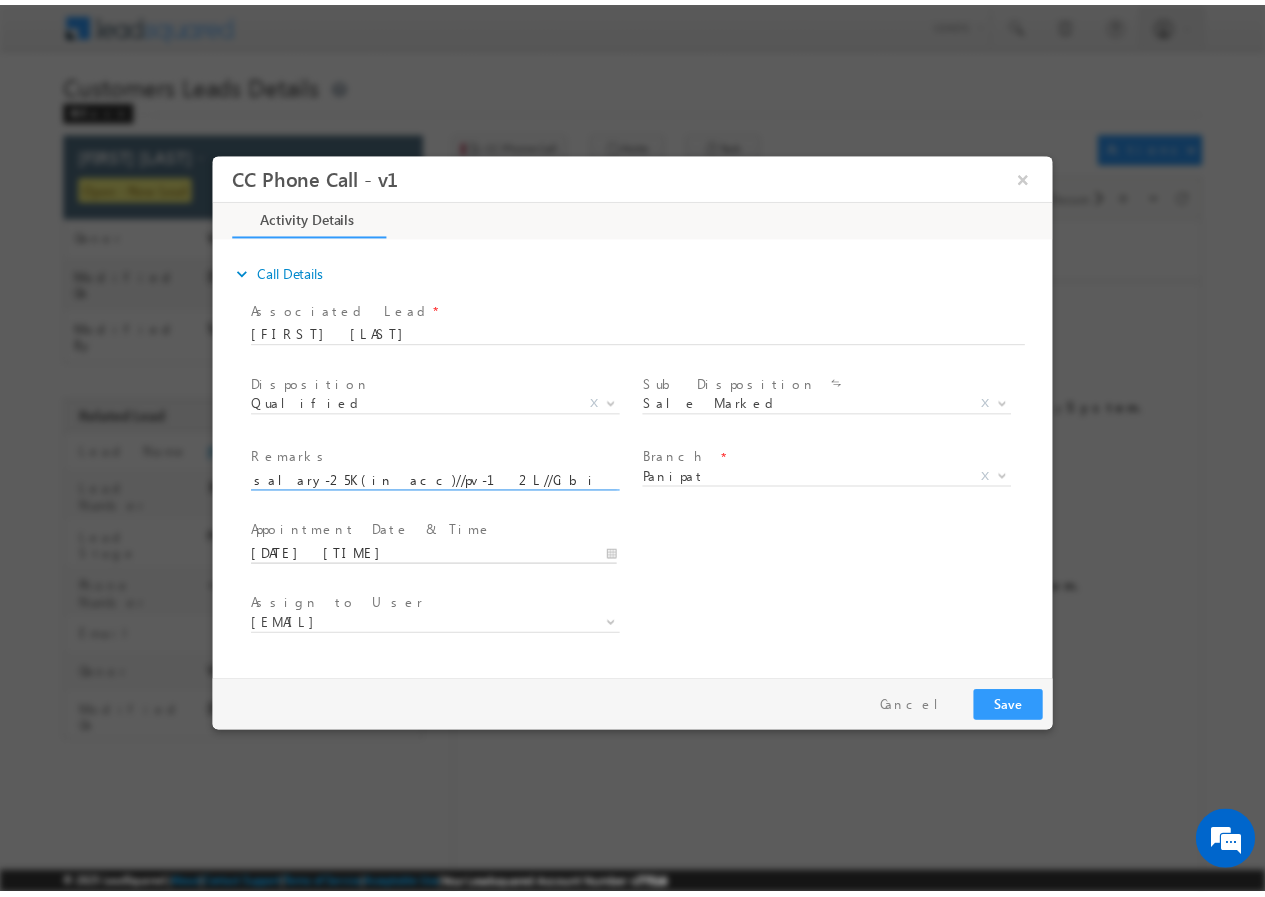 scroll, scrollTop: 0, scrollLeft: 0, axis: both 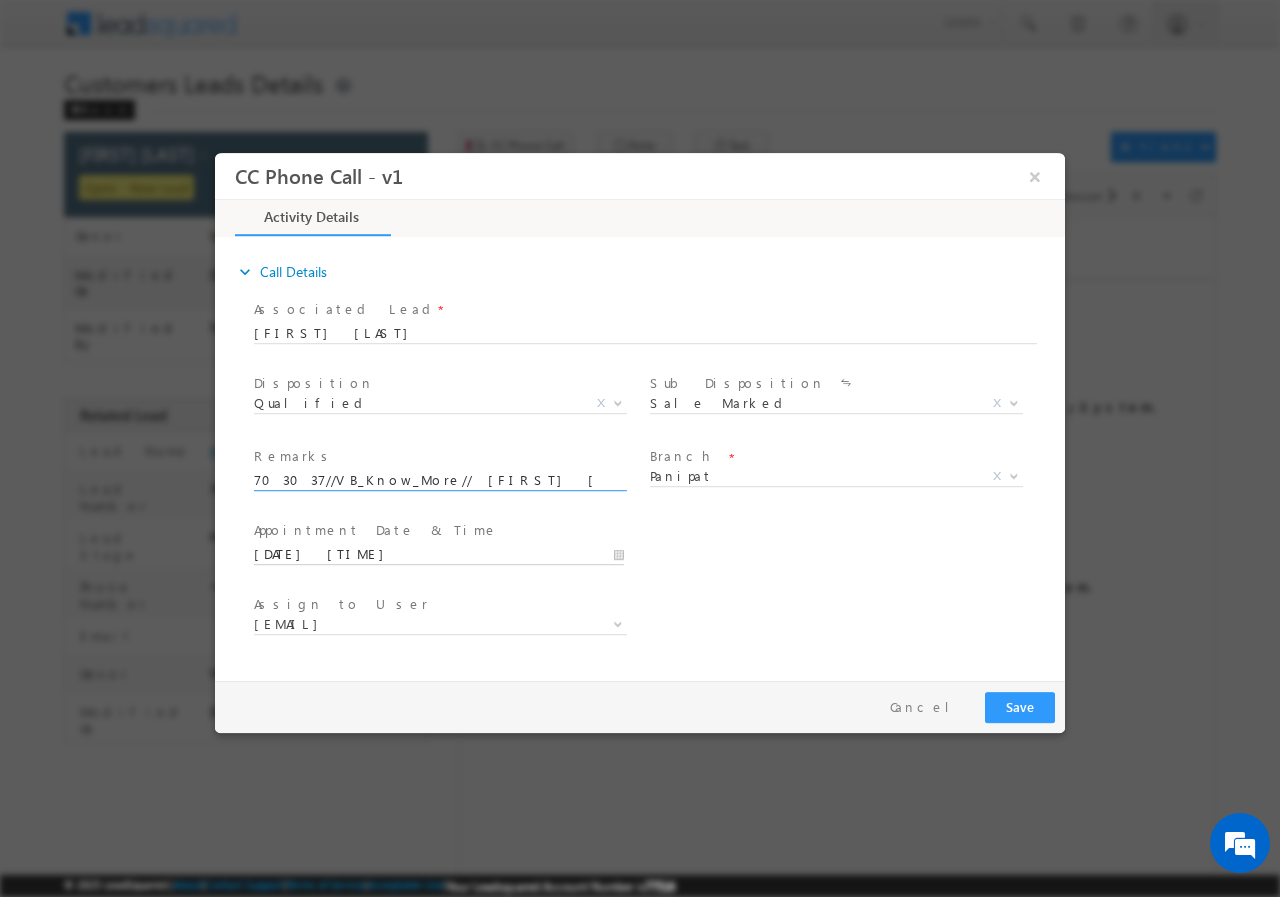 click on "[DATE] [TIME]" at bounding box center (439, 554) 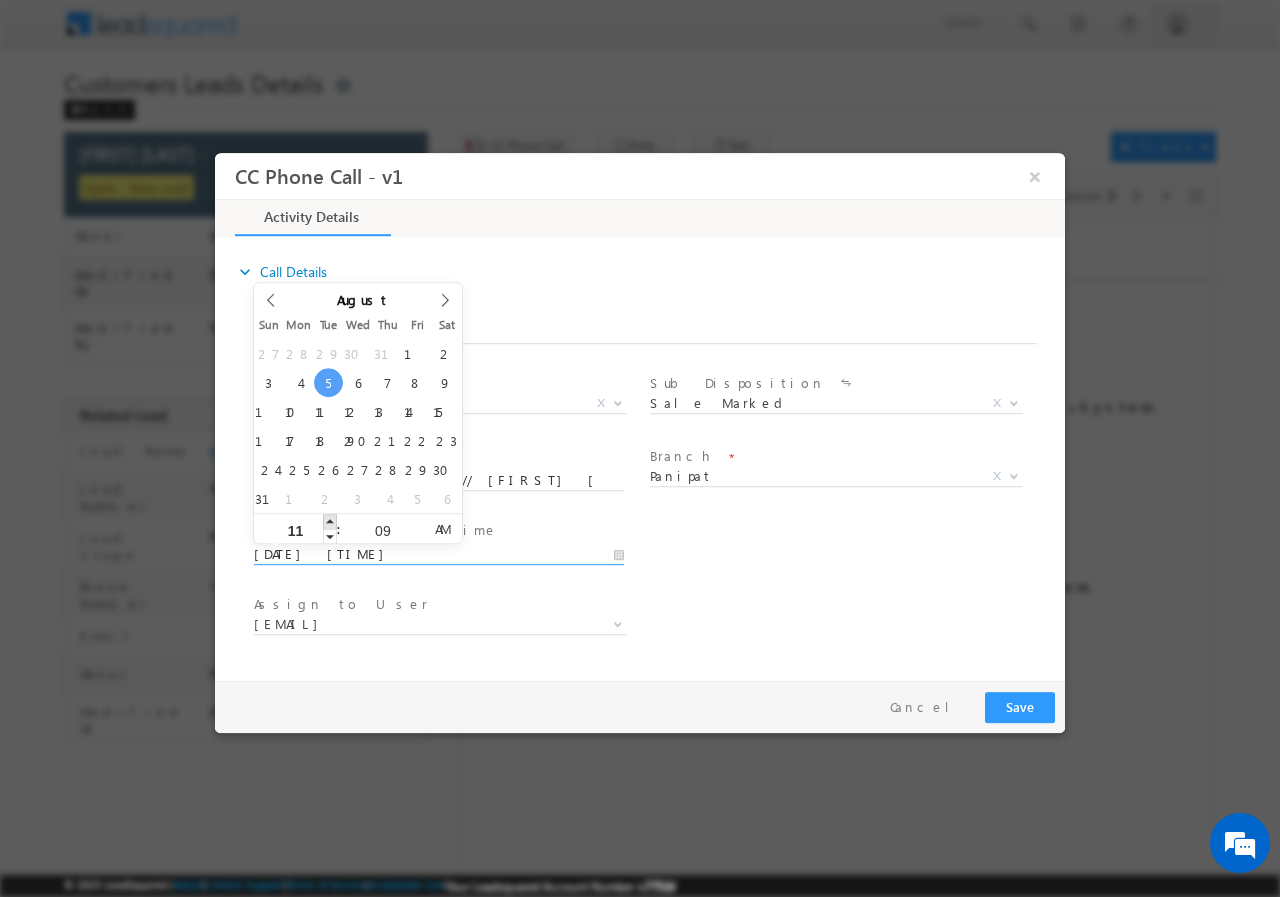 type on "08/05/2025 12:09 PM" 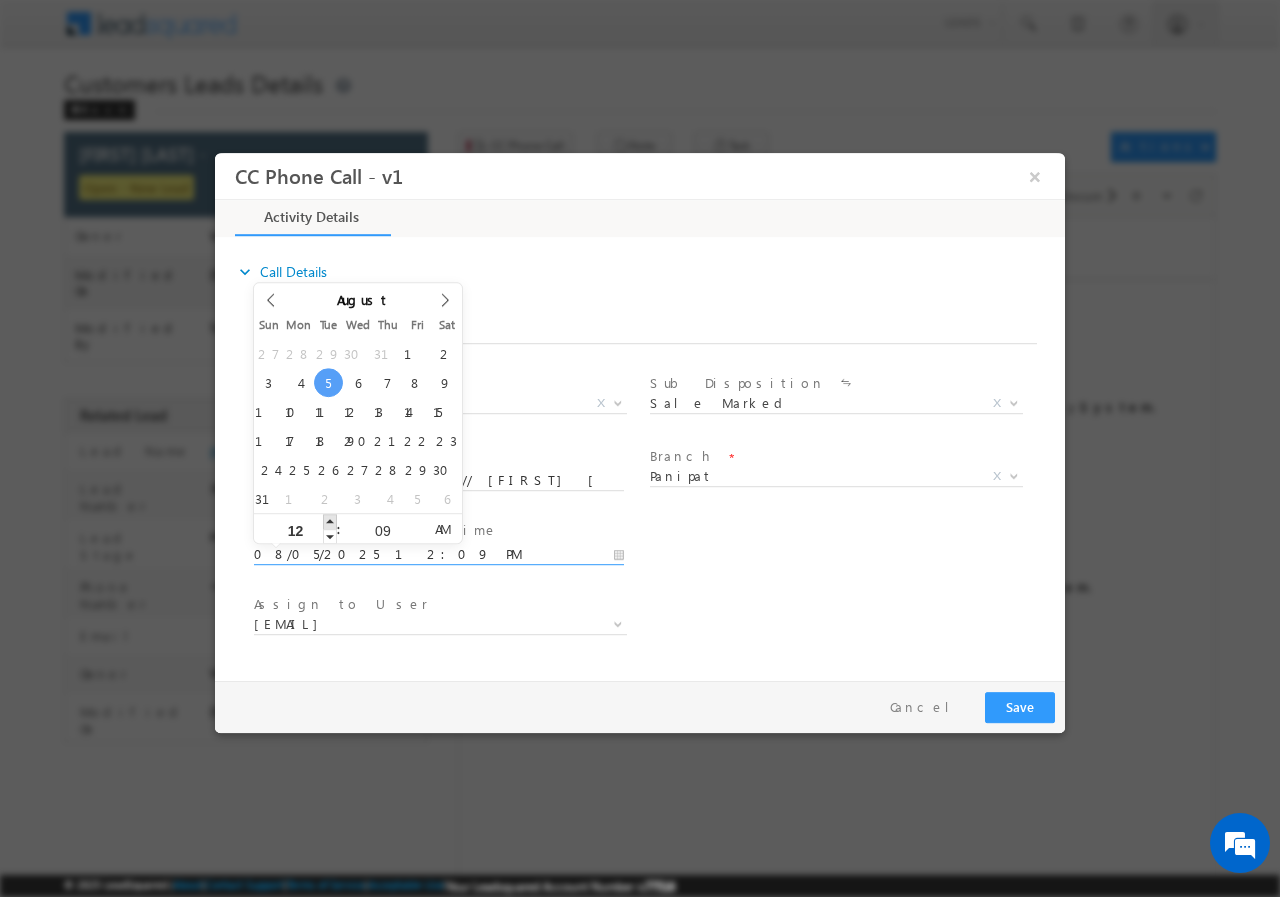 click at bounding box center (330, 520) 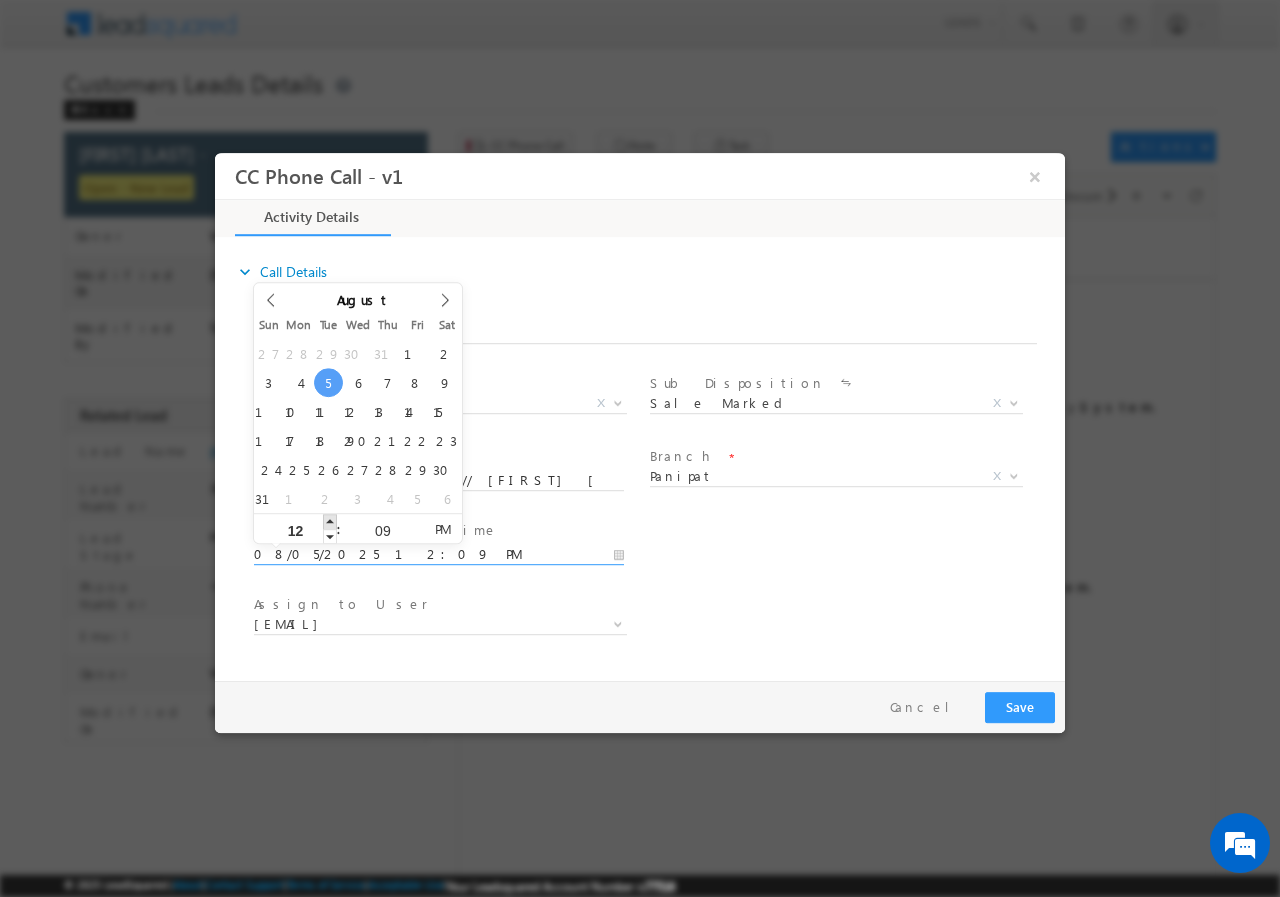 type on "[DATE] [TIME]" 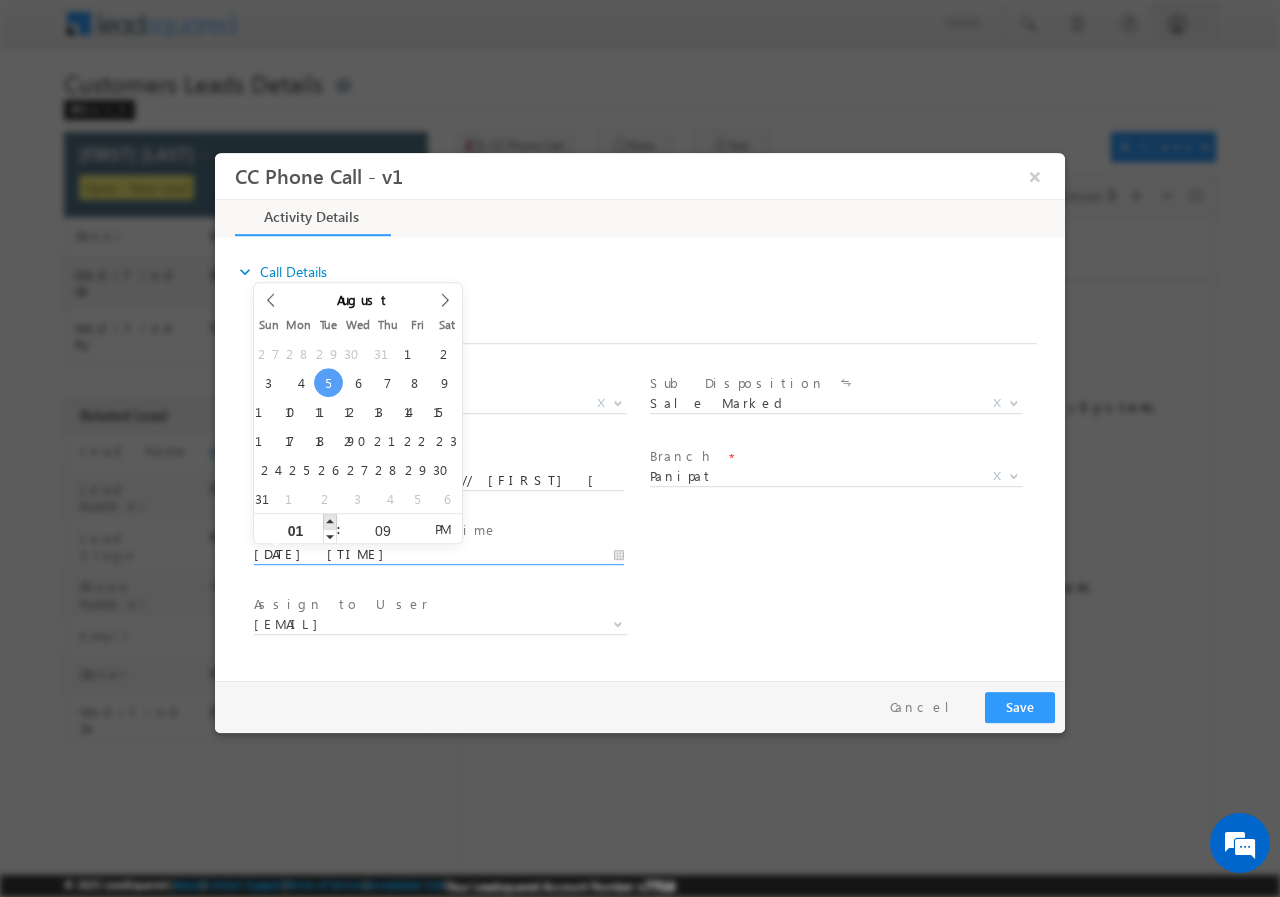 click at bounding box center [330, 520] 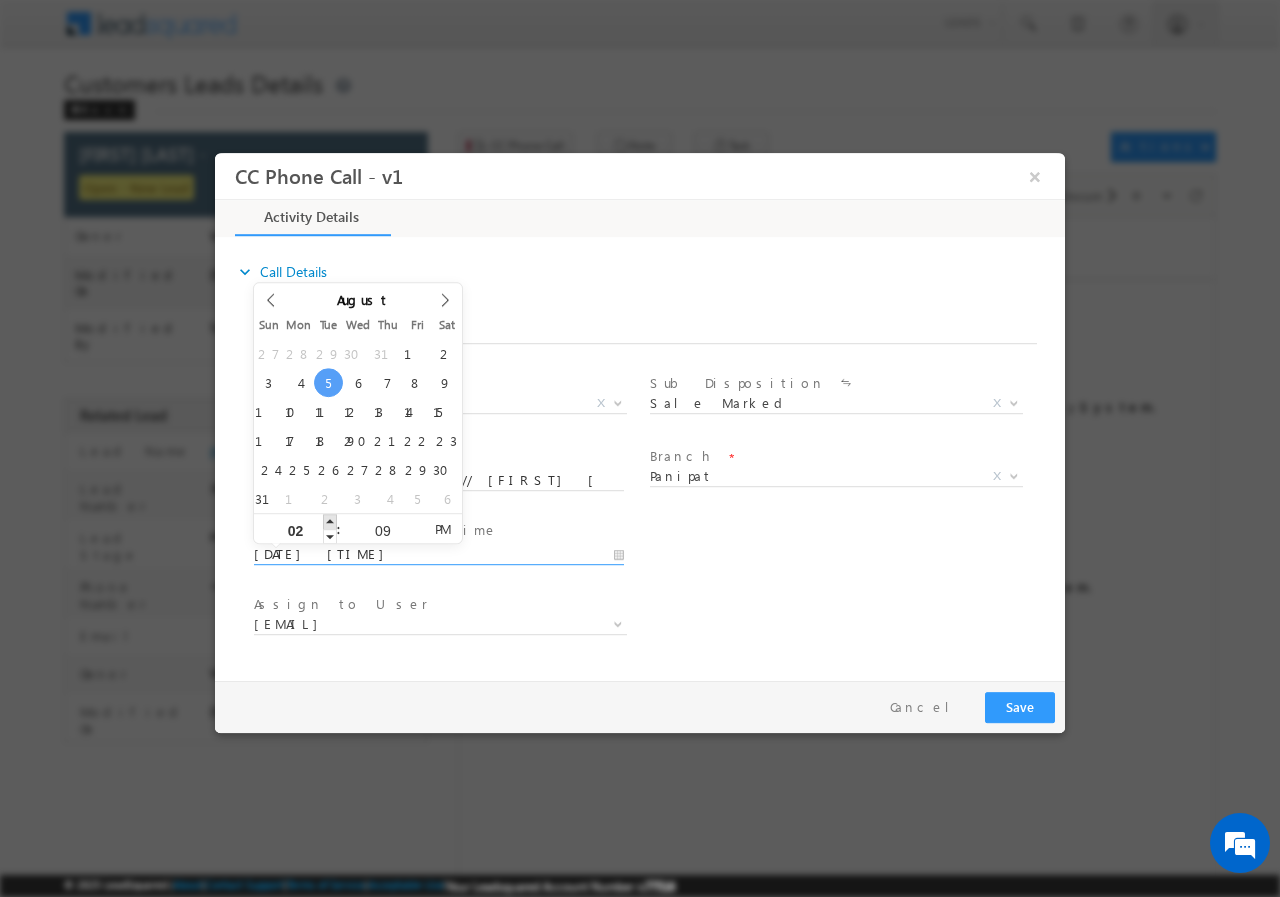 click at bounding box center (330, 520) 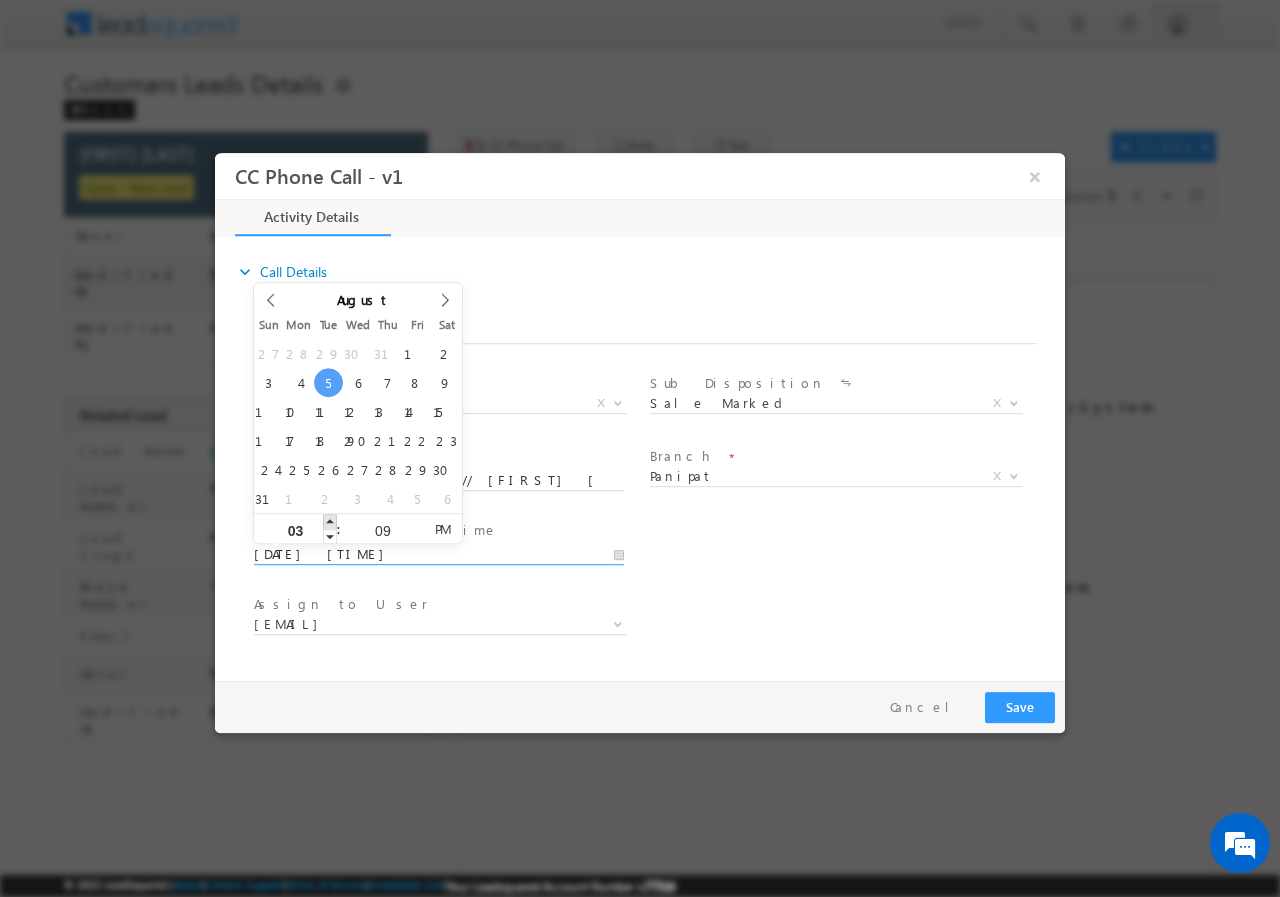 click at bounding box center (330, 520) 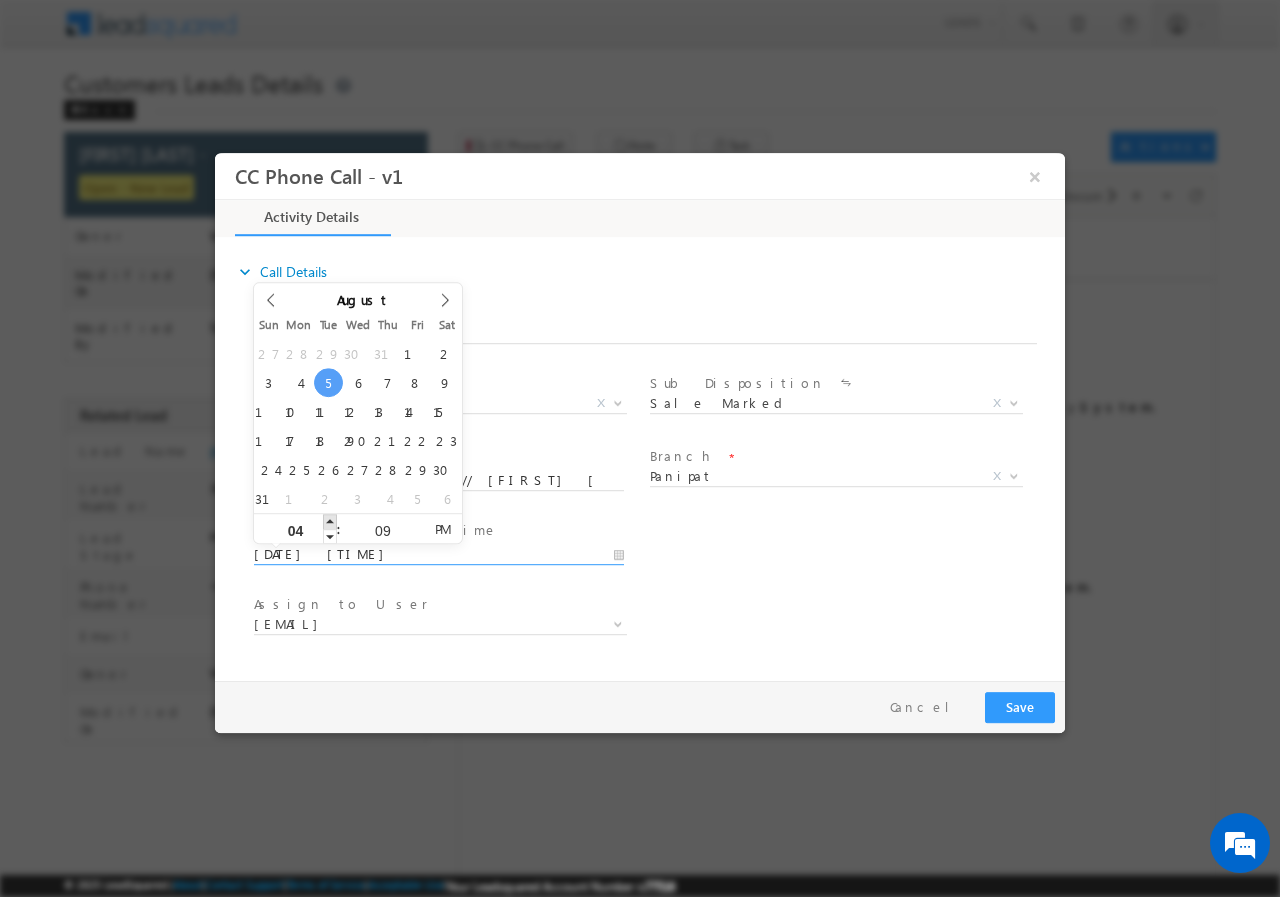 click at bounding box center [330, 520] 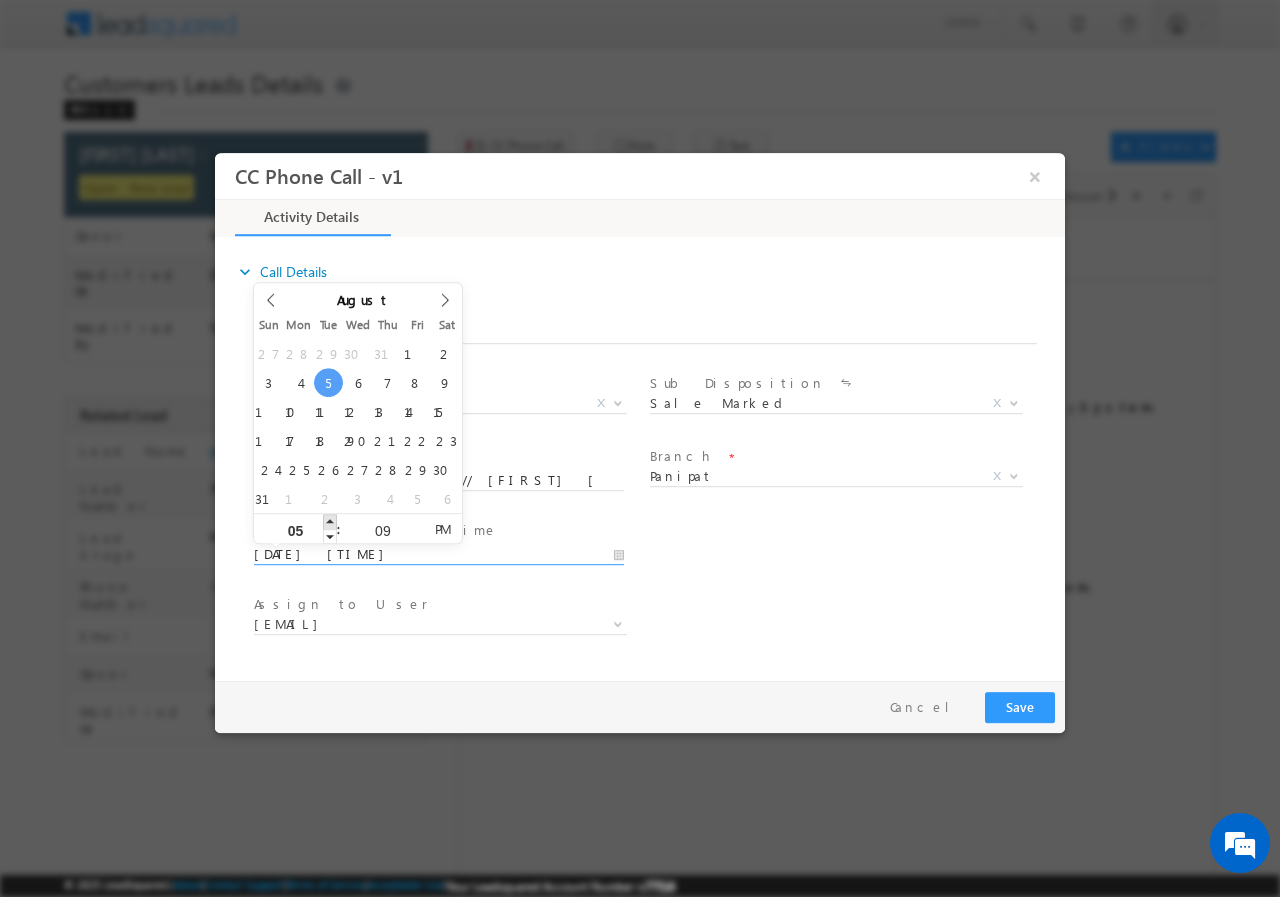 click at bounding box center [330, 520] 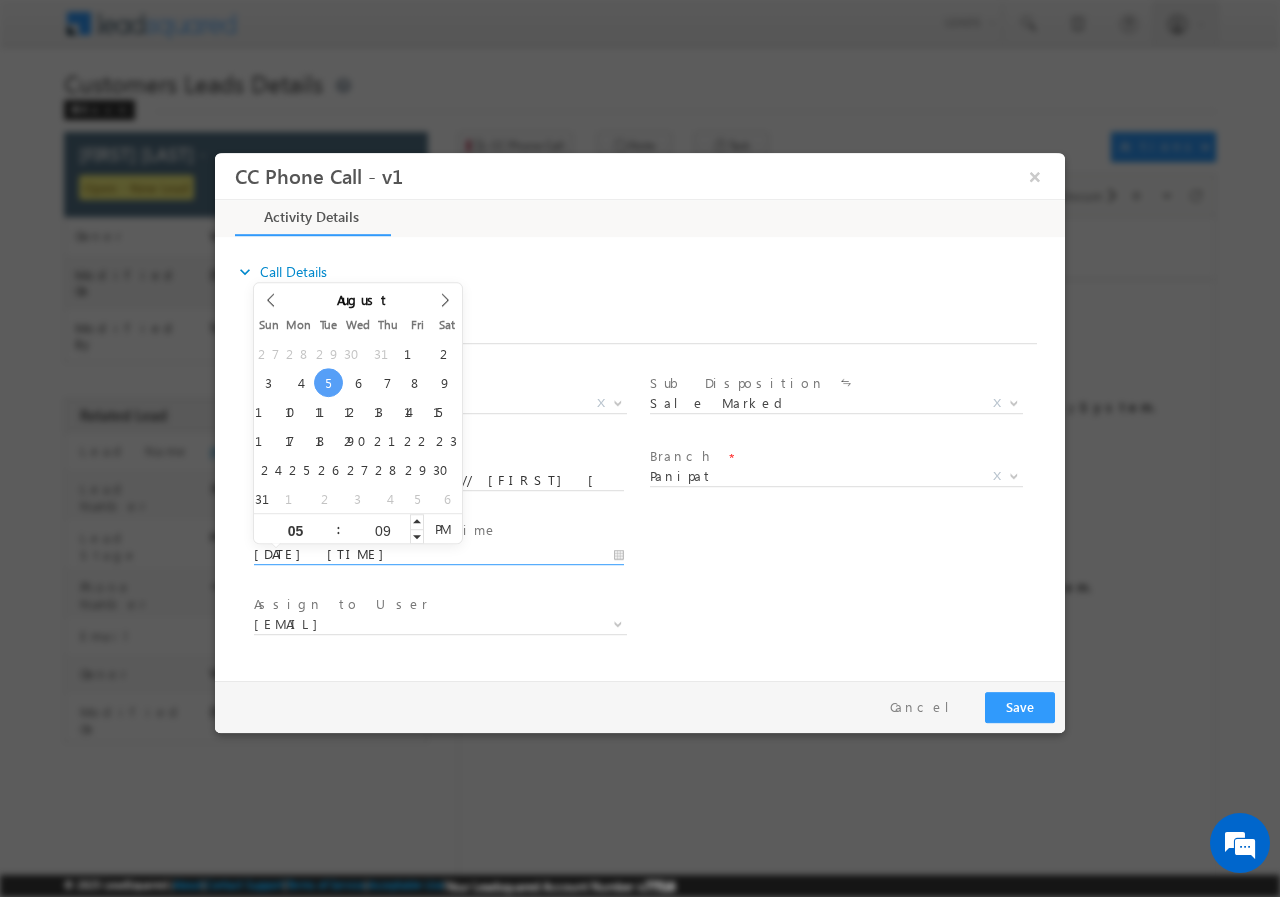 click on "09" at bounding box center (382, 529) 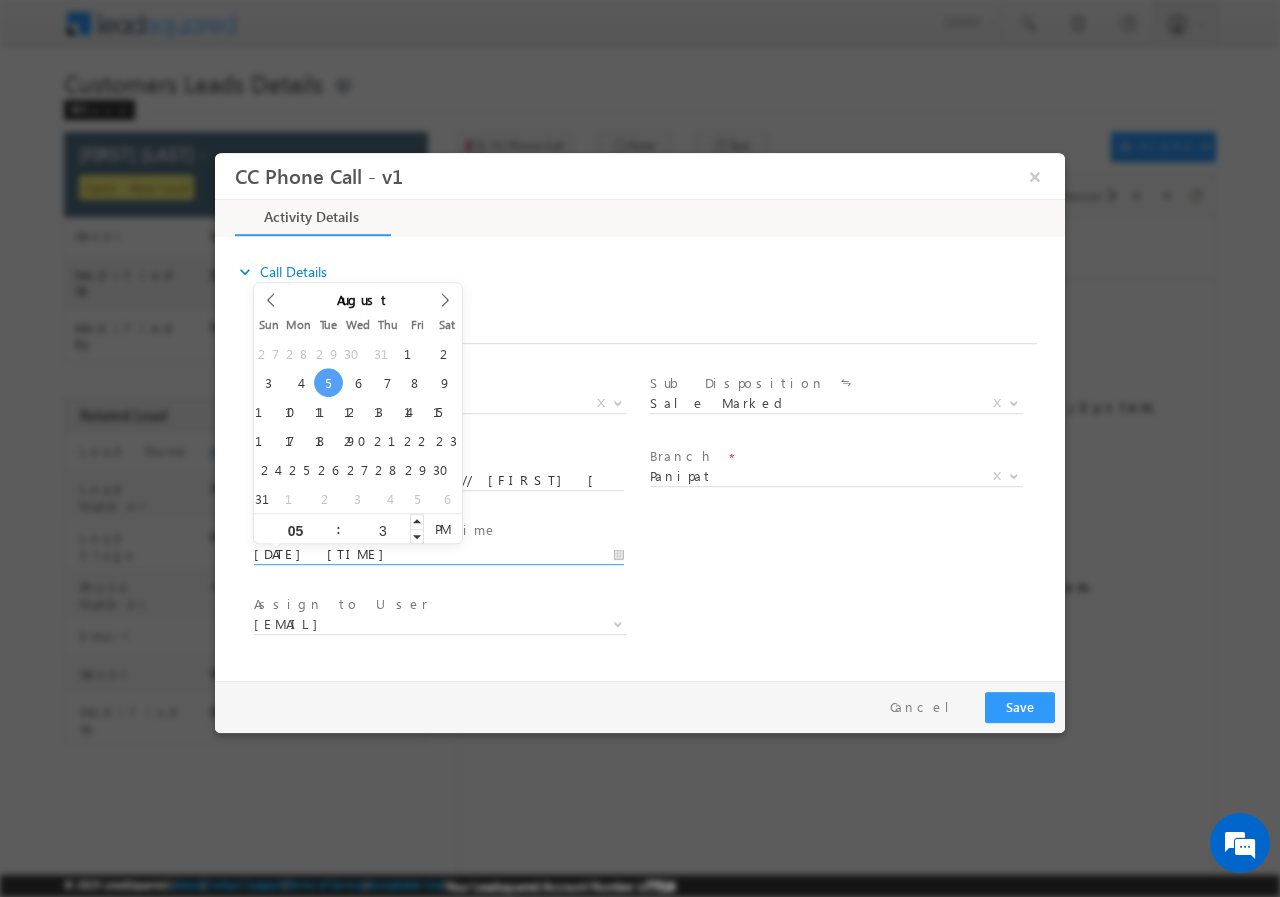 type on "30" 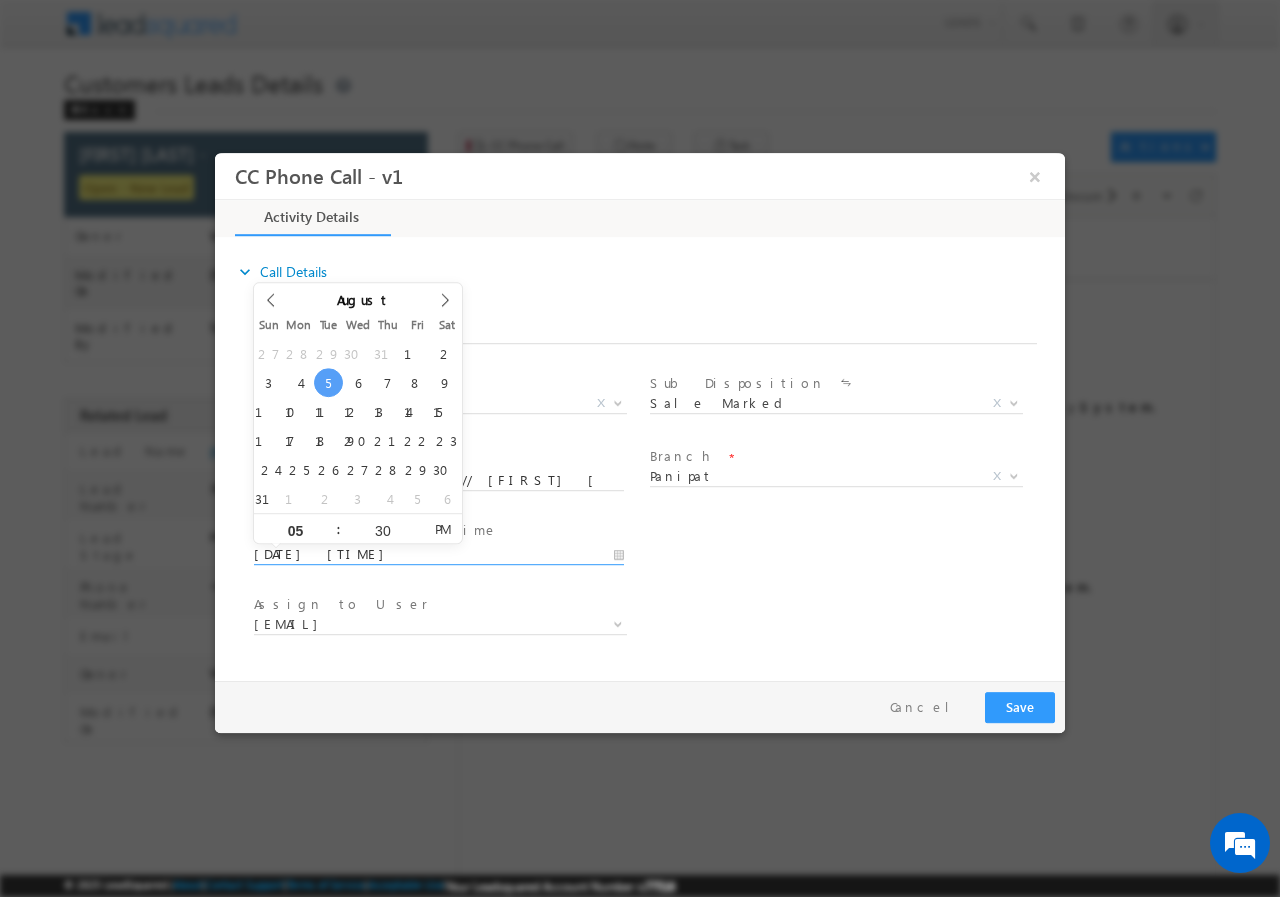 type on "[DATE] [TIME]" 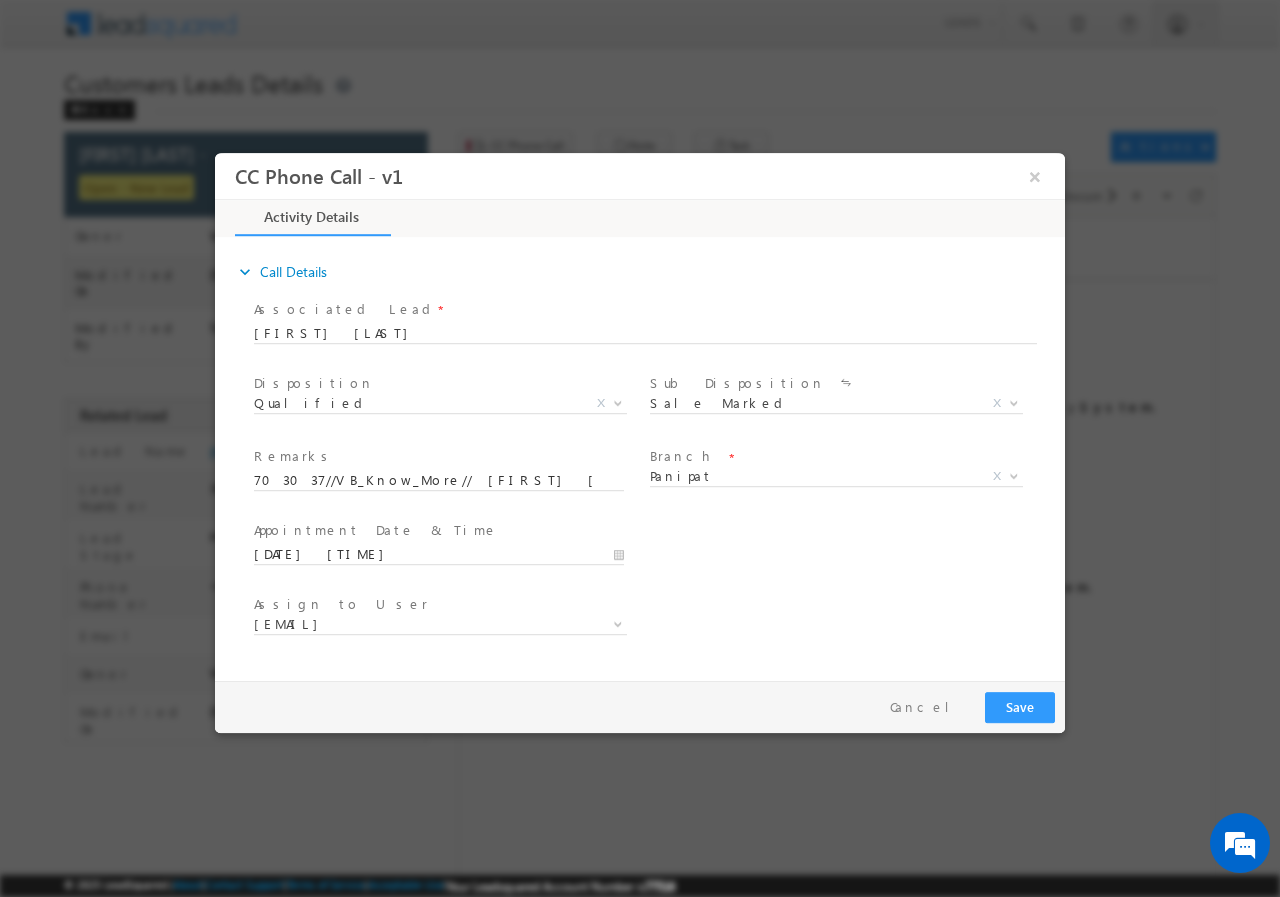 click on "User Branch
*
Appointment Date & Time
*
[DATE] [TIME]" at bounding box center (657, 552) 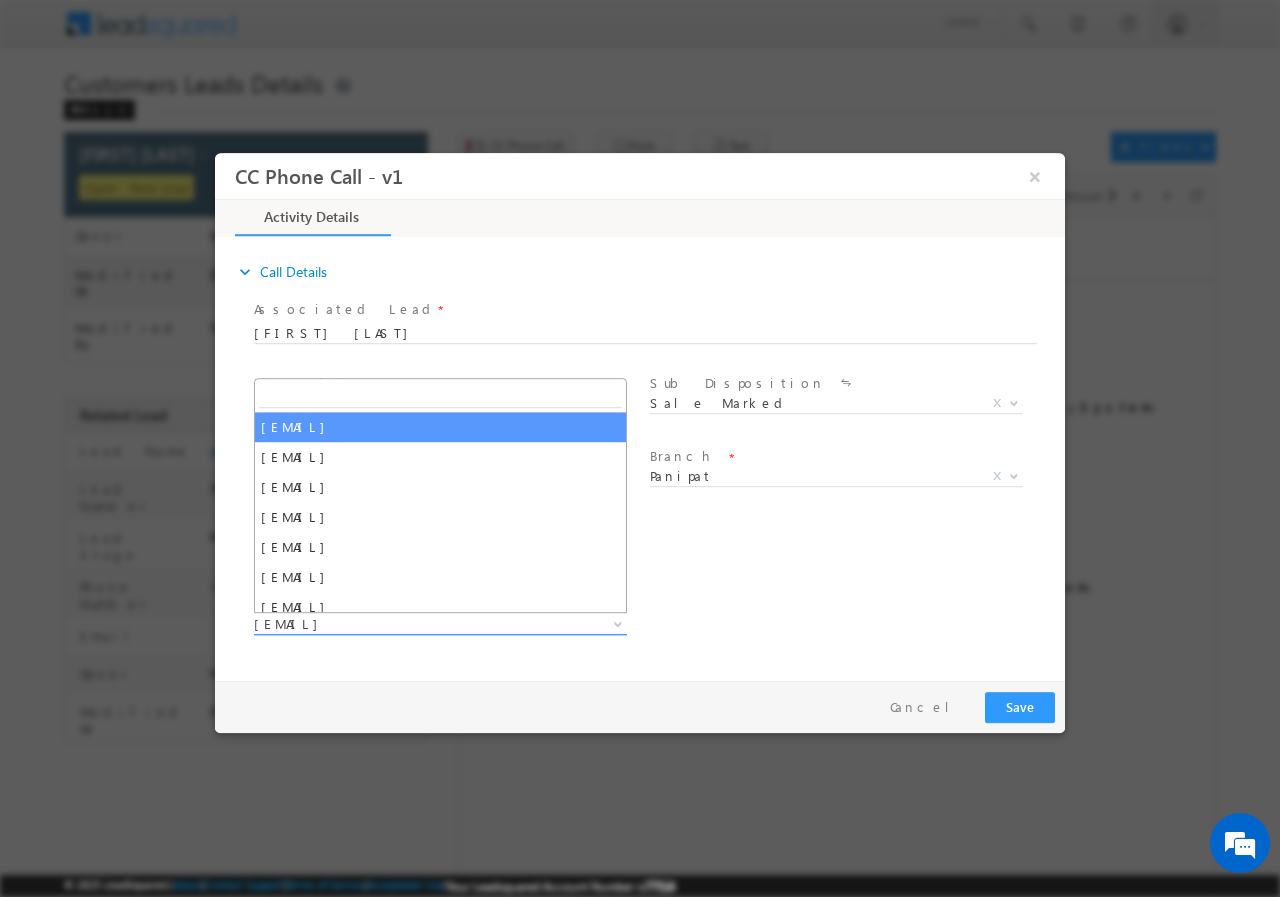 click on "[EMAIL]" at bounding box center (416, 623) 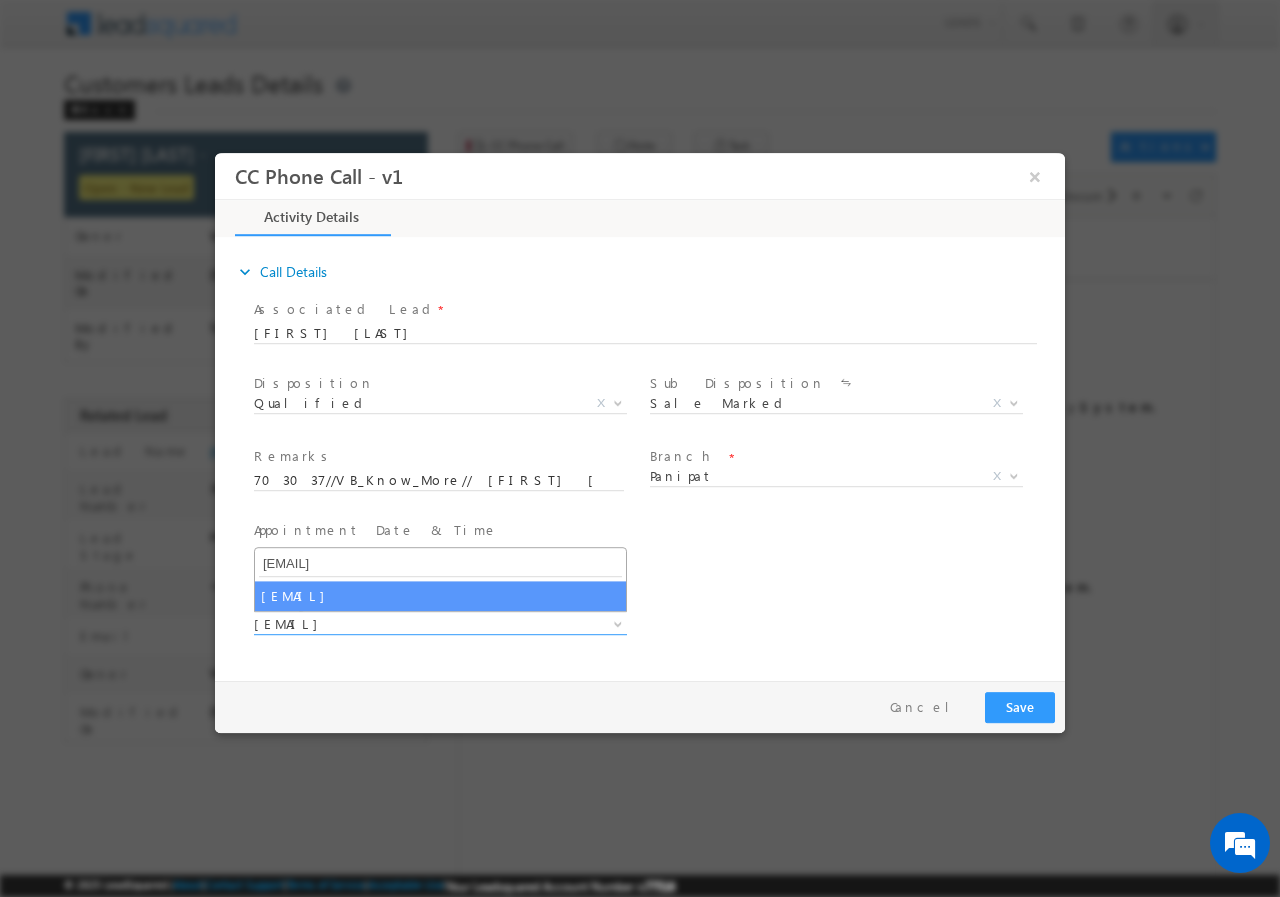 type on "[EMAIL]" 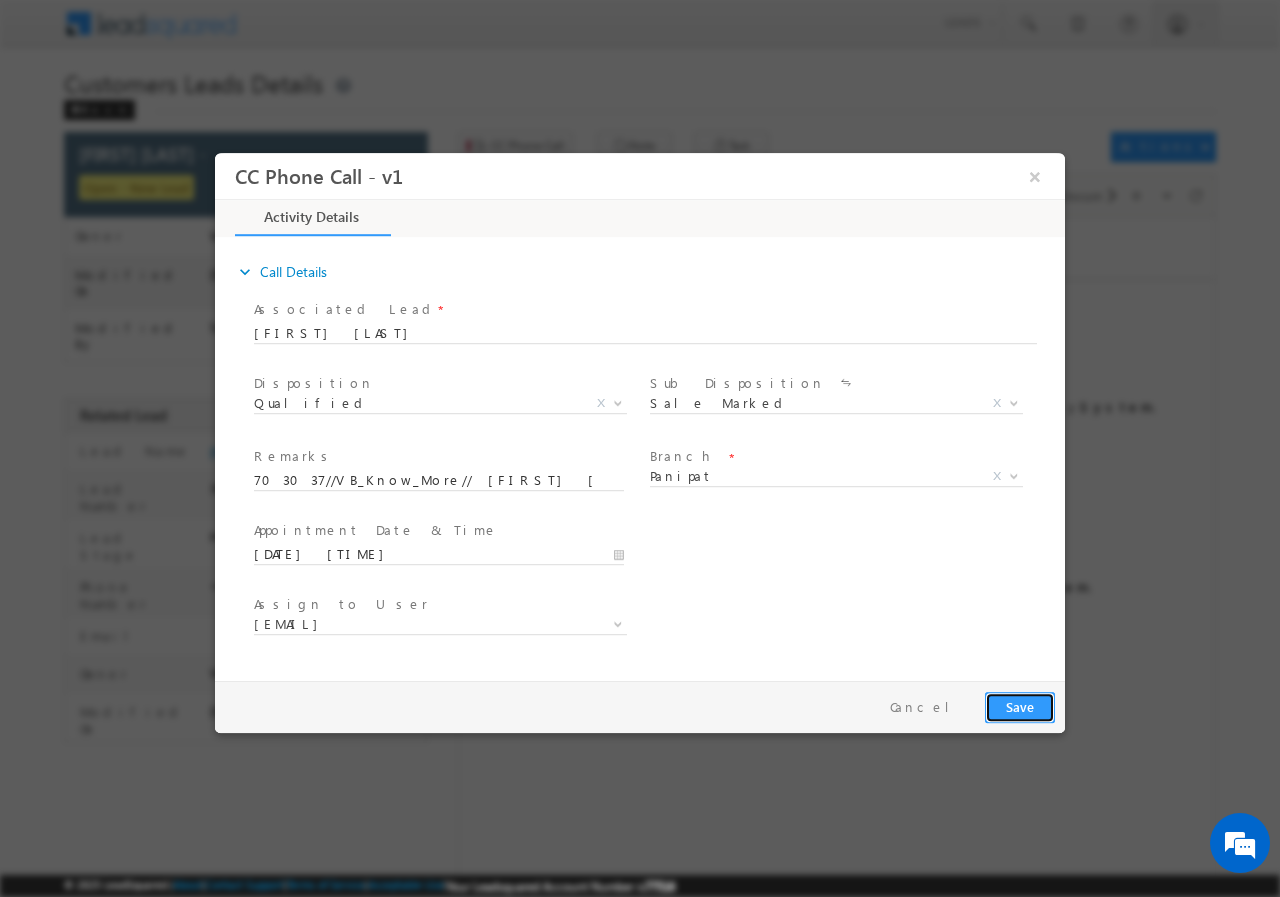 click on "Save" at bounding box center (1020, 706) 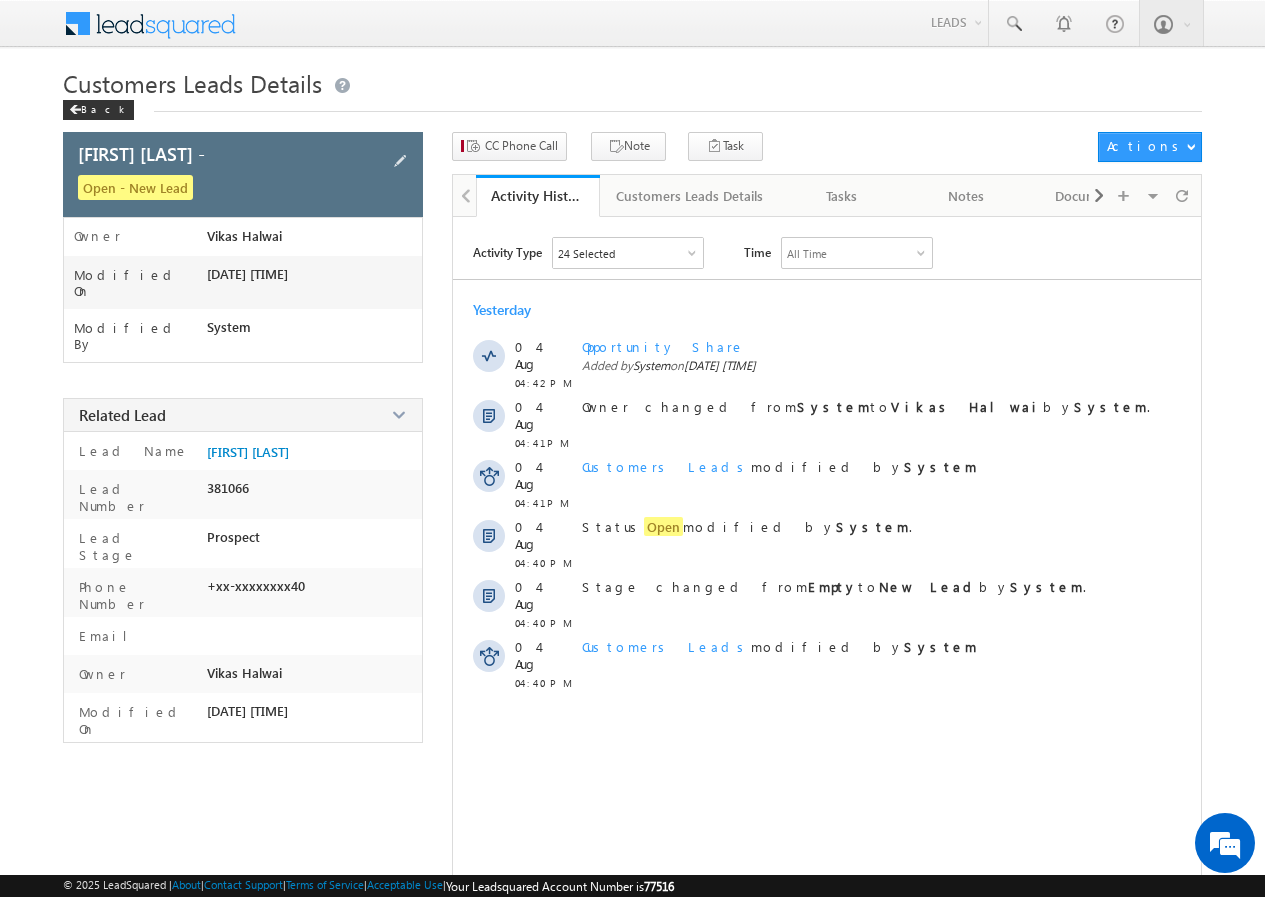 click on "Back" at bounding box center [98, 110] 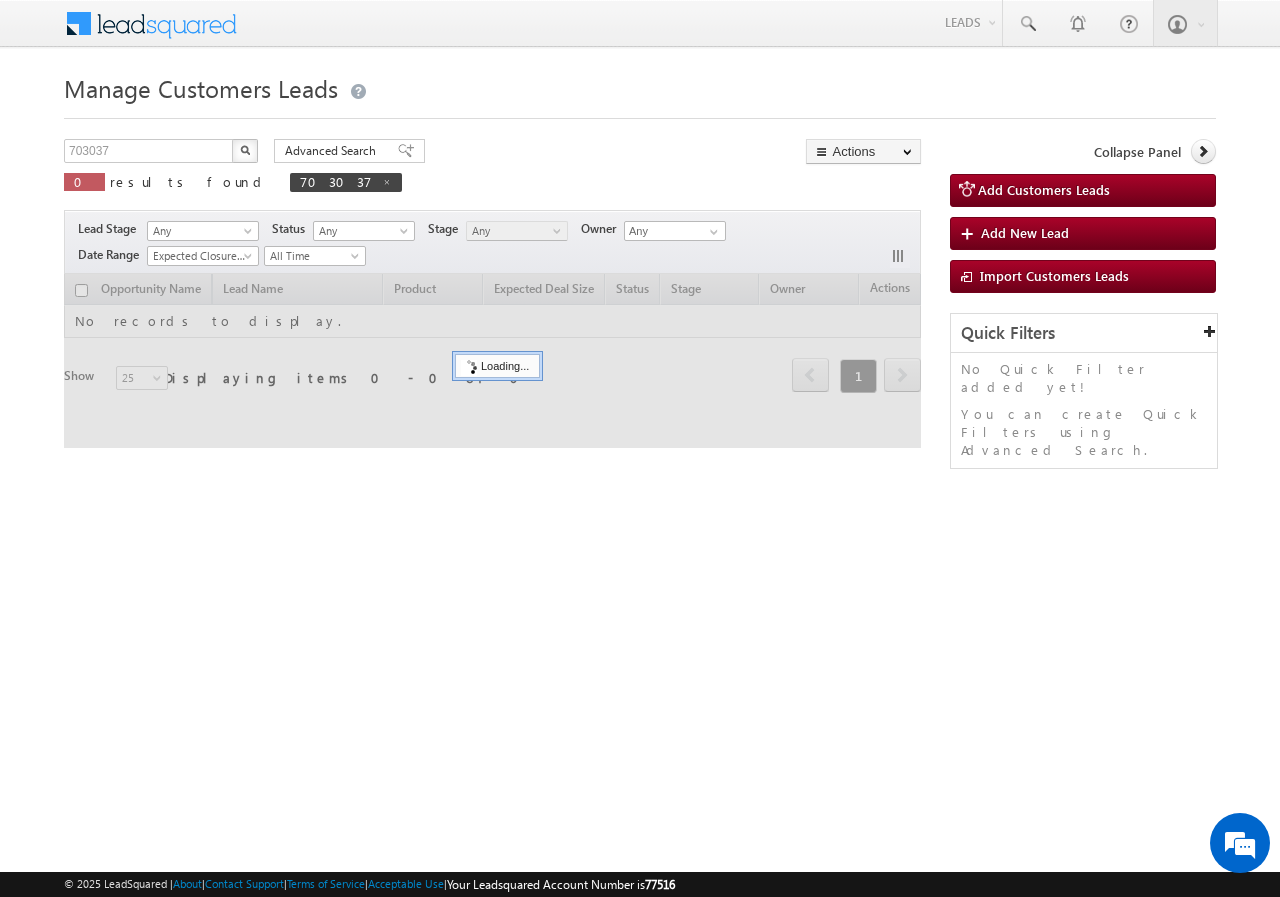 scroll, scrollTop: 0, scrollLeft: 0, axis: both 